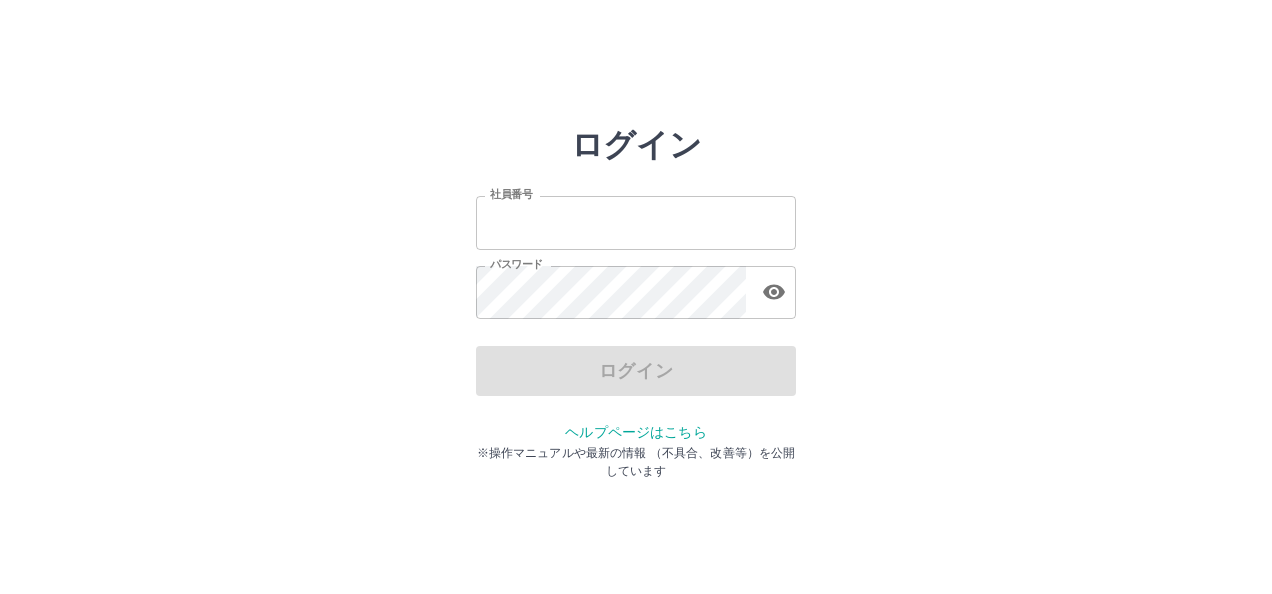 scroll, scrollTop: 0, scrollLeft: 0, axis: both 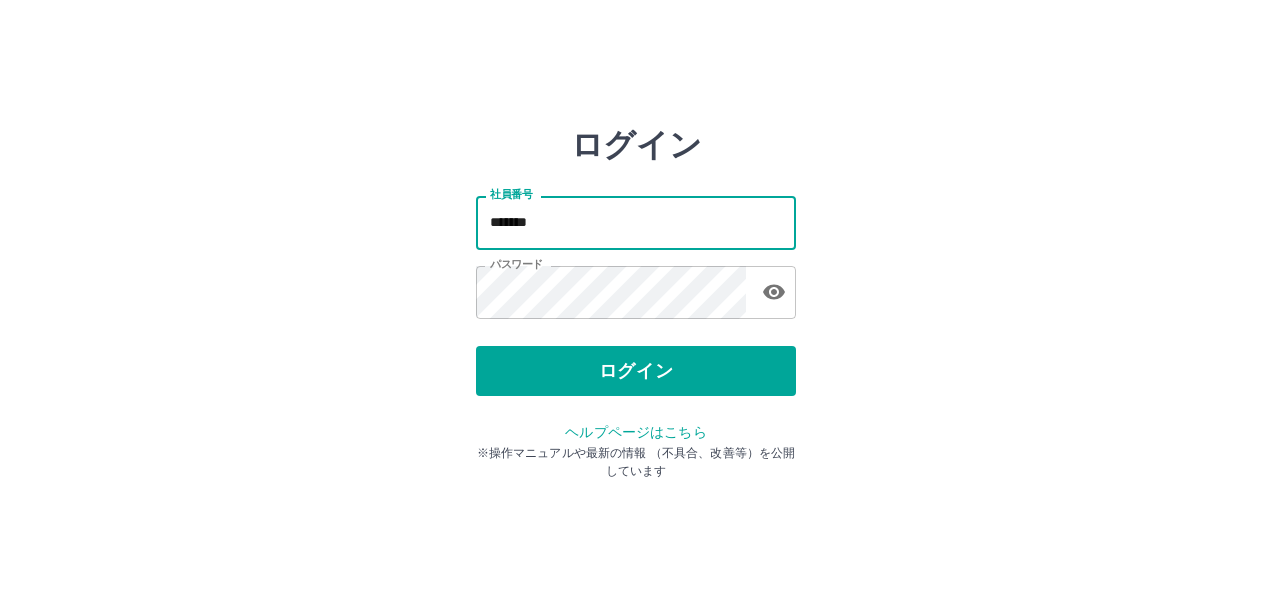 click on "*******" at bounding box center [636, 222] 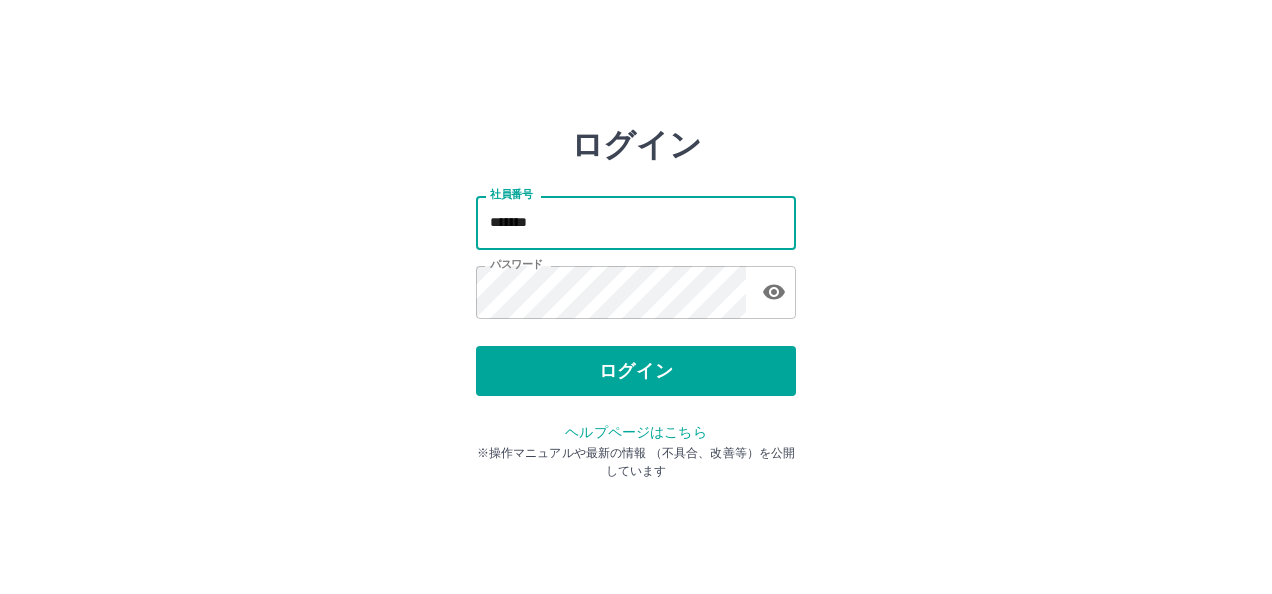 type on "*******" 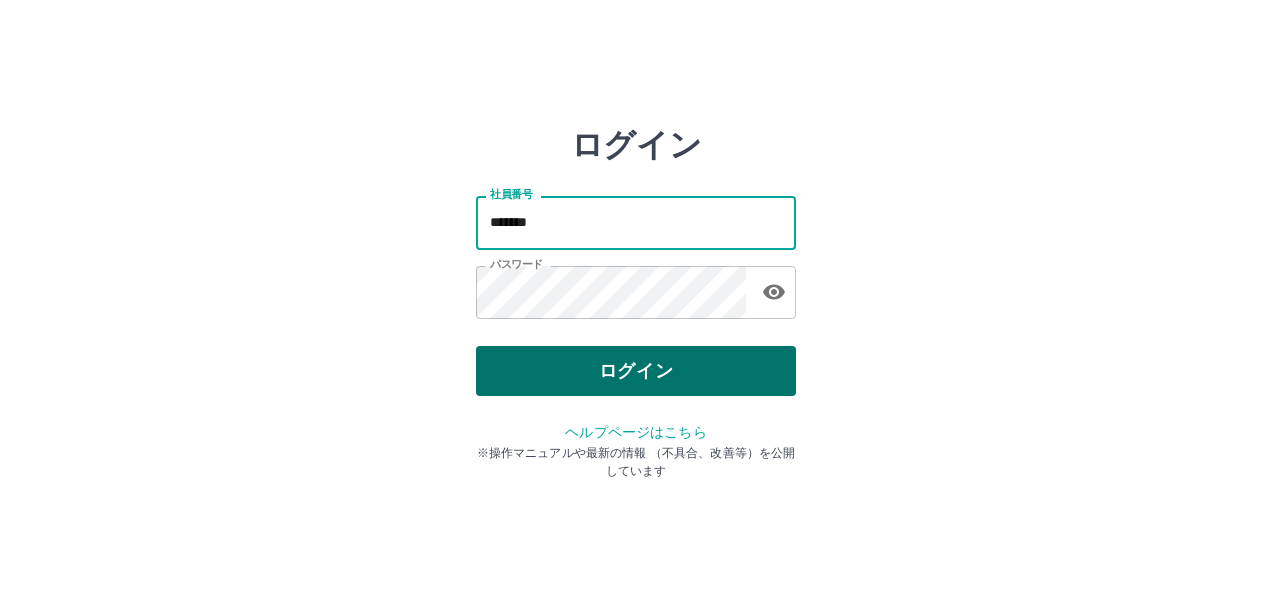 click on "ログイン" at bounding box center [636, 371] 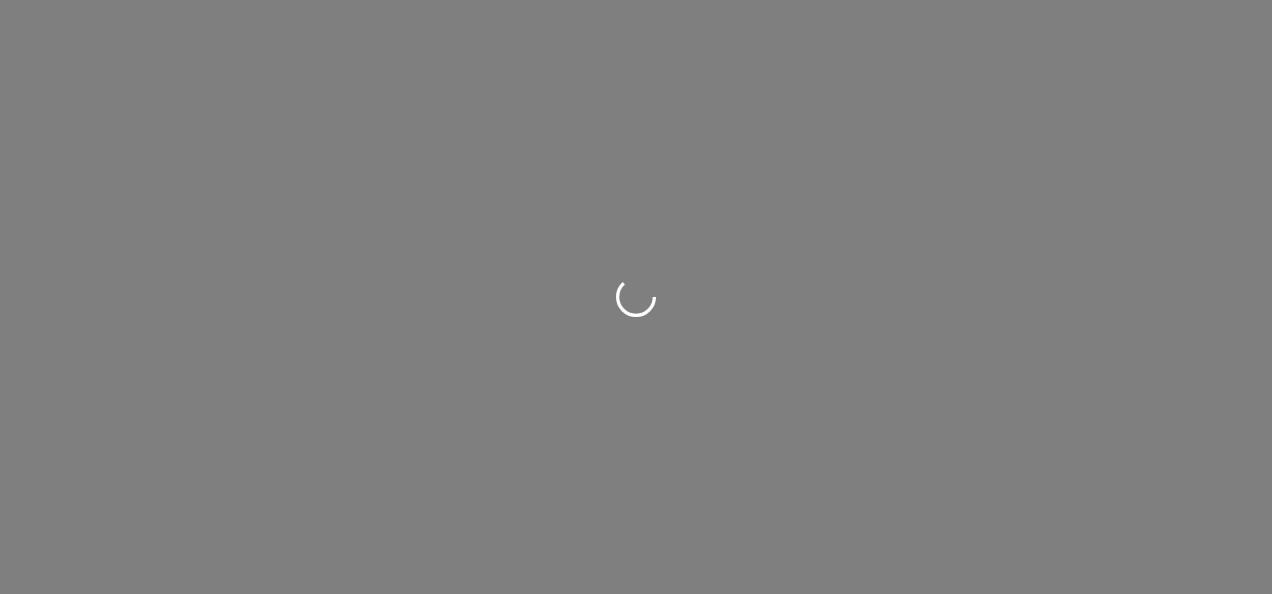 scroll, scrollTop: 0, scrollLeft: 0, axis: both 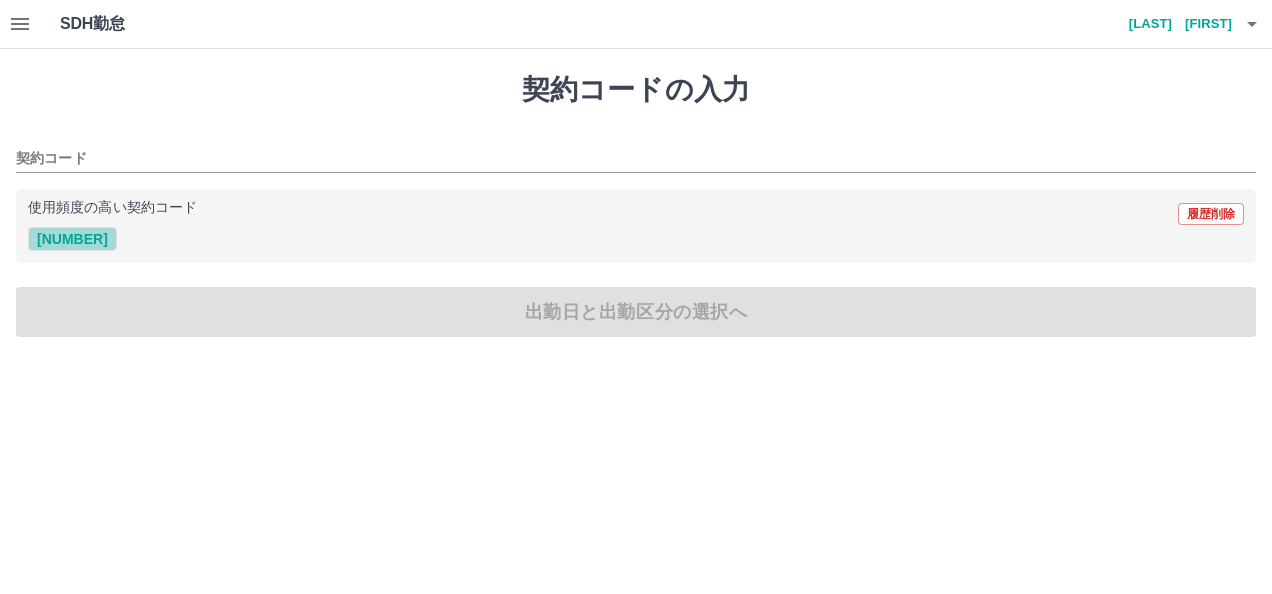 click on "42264001" at bounding box center [72, 239] 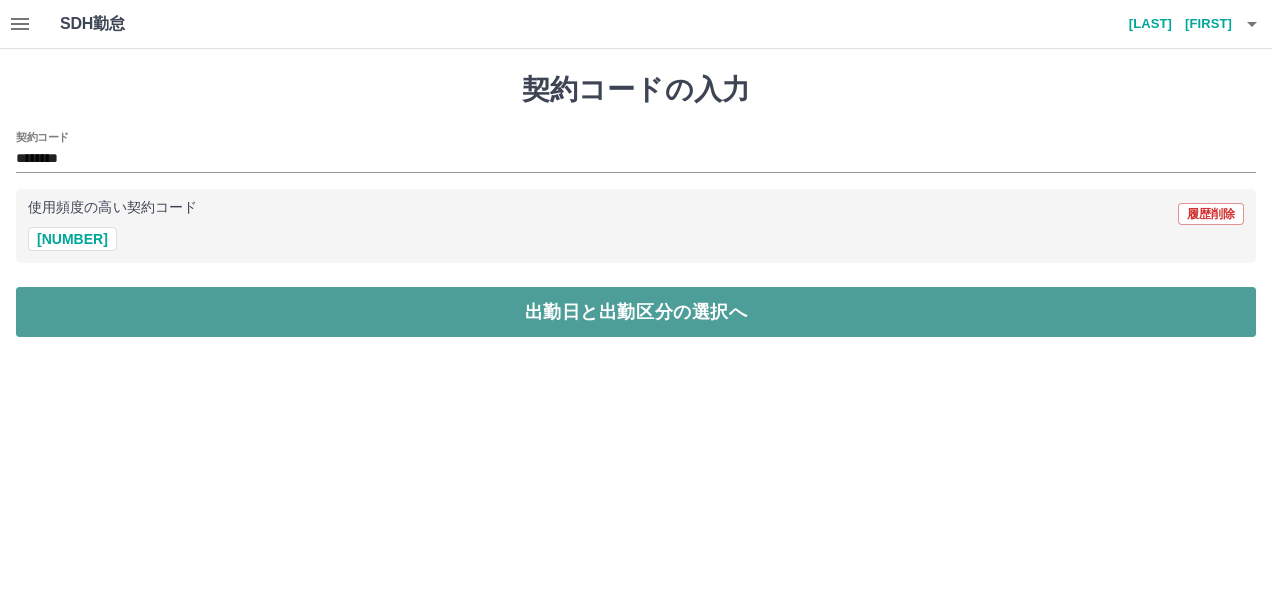 click on "出勤日と出勤区分の選択へ" at bounding box center (636, 312) 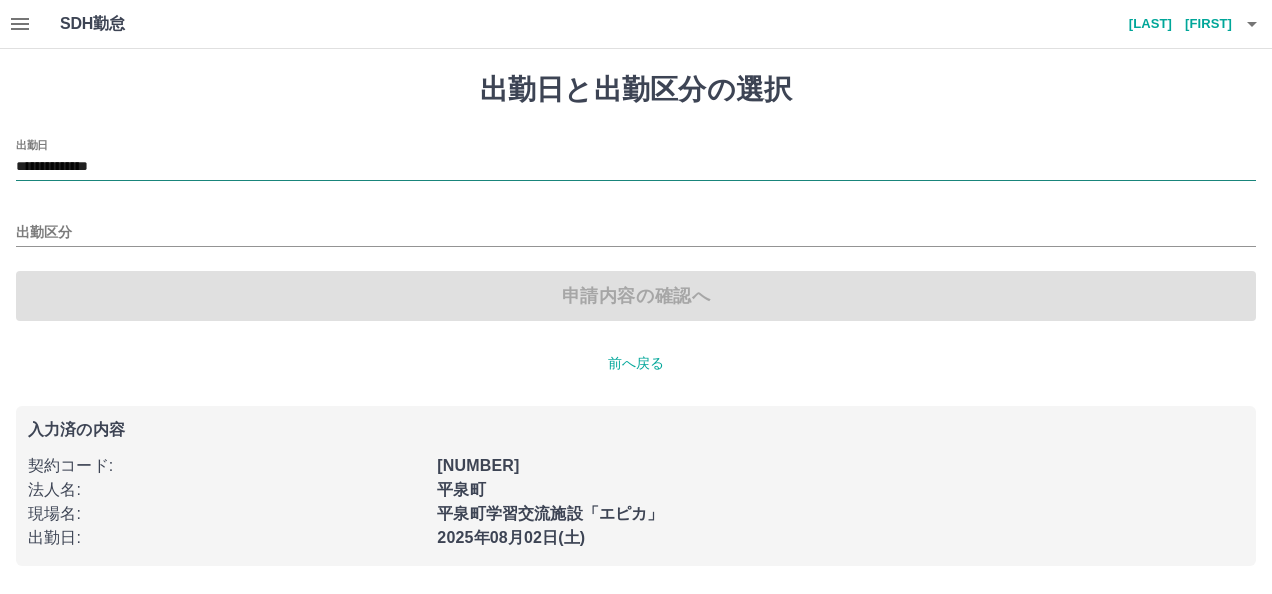 click on "**********" at bounding box center (636, 167) 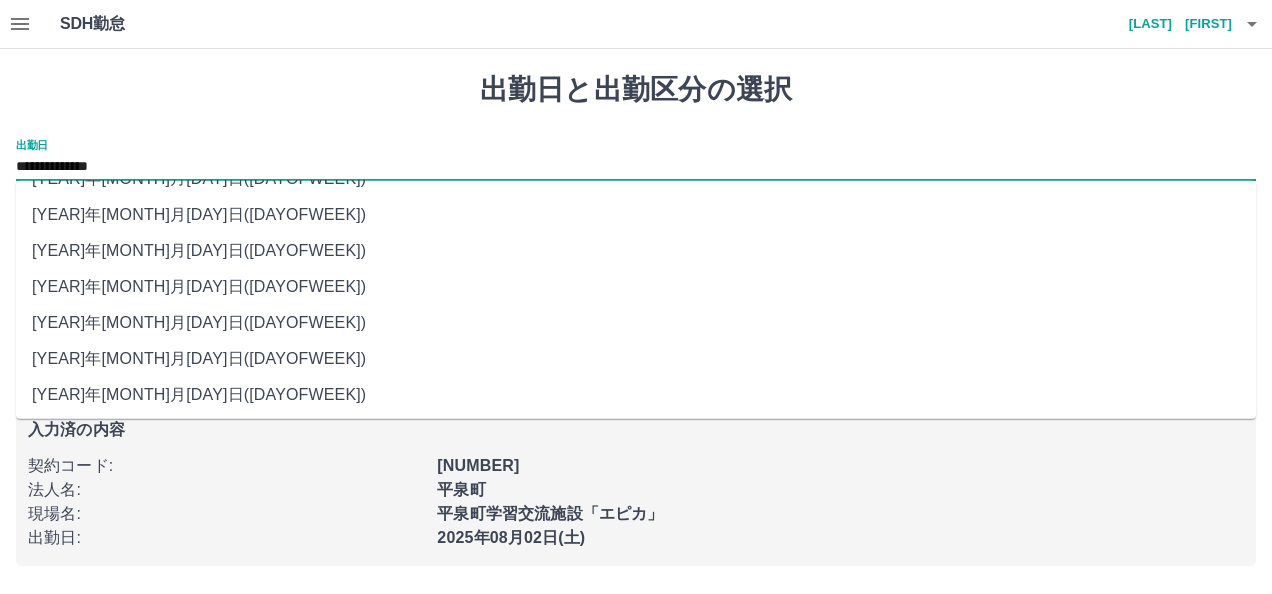 scroll, scrollTop: 102, scrollLeft: 0, axis: vertical 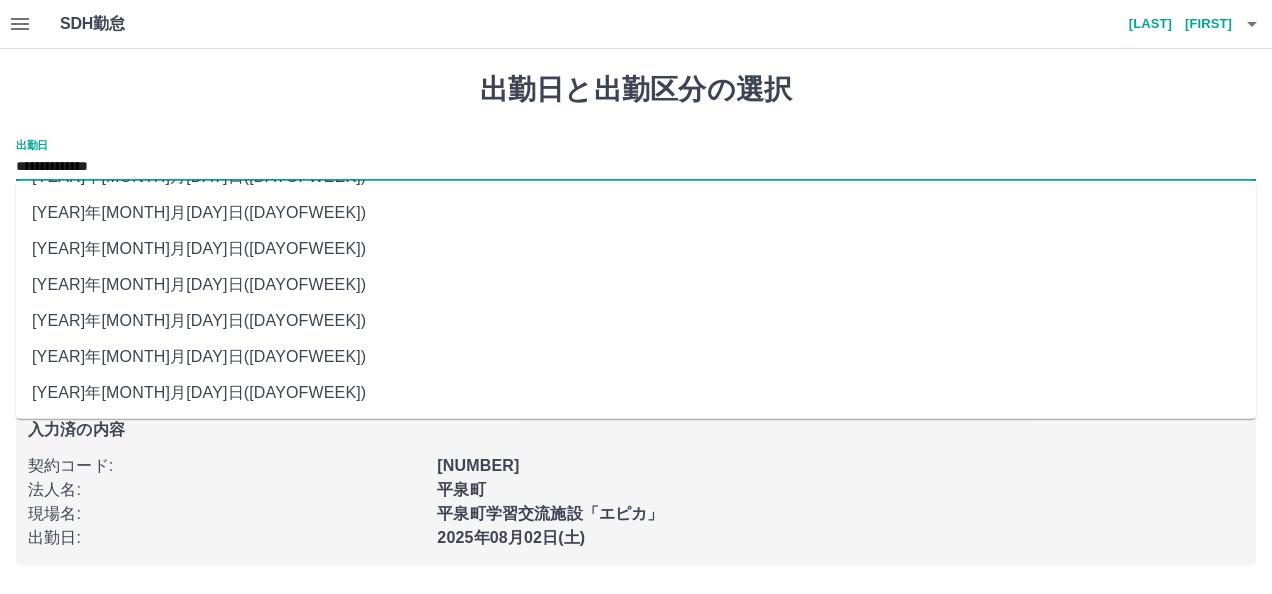 click on "[YEAR]年[MONTH]月[DAY]日(月)" at bounding box center [636, 321] 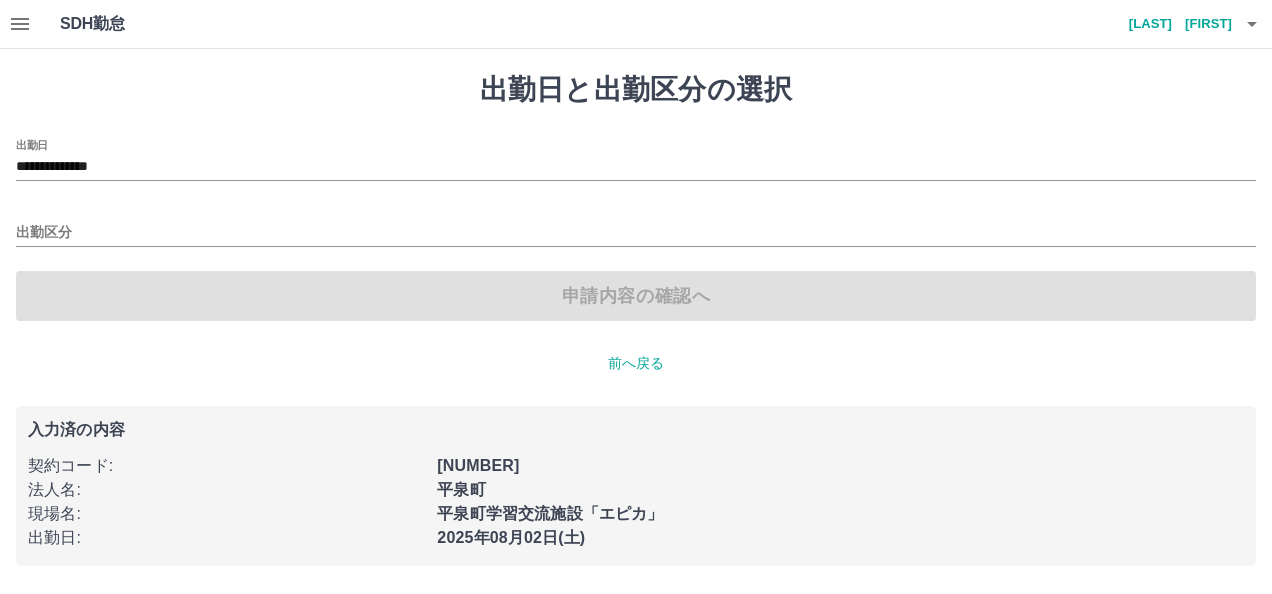 click on "申請内容の確認へ" at bounding box center (636, 296) 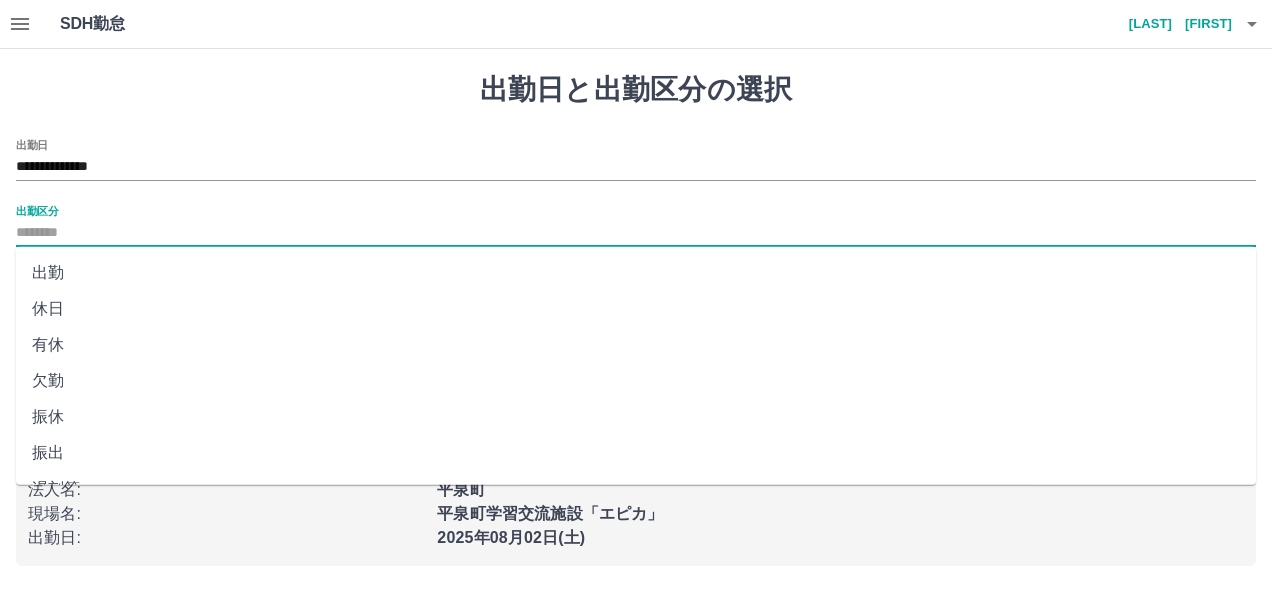 click on "出勤区分" at bounding box center (636, 233) 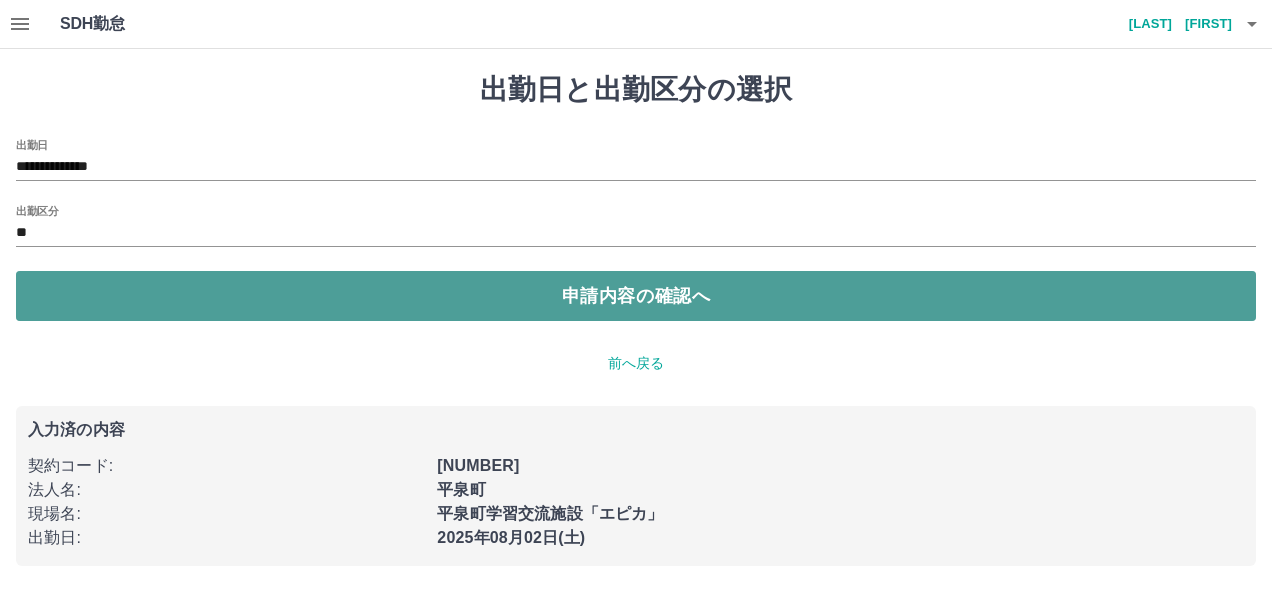 click on "申請内容の確認へ" at bounding box center [636, 296] 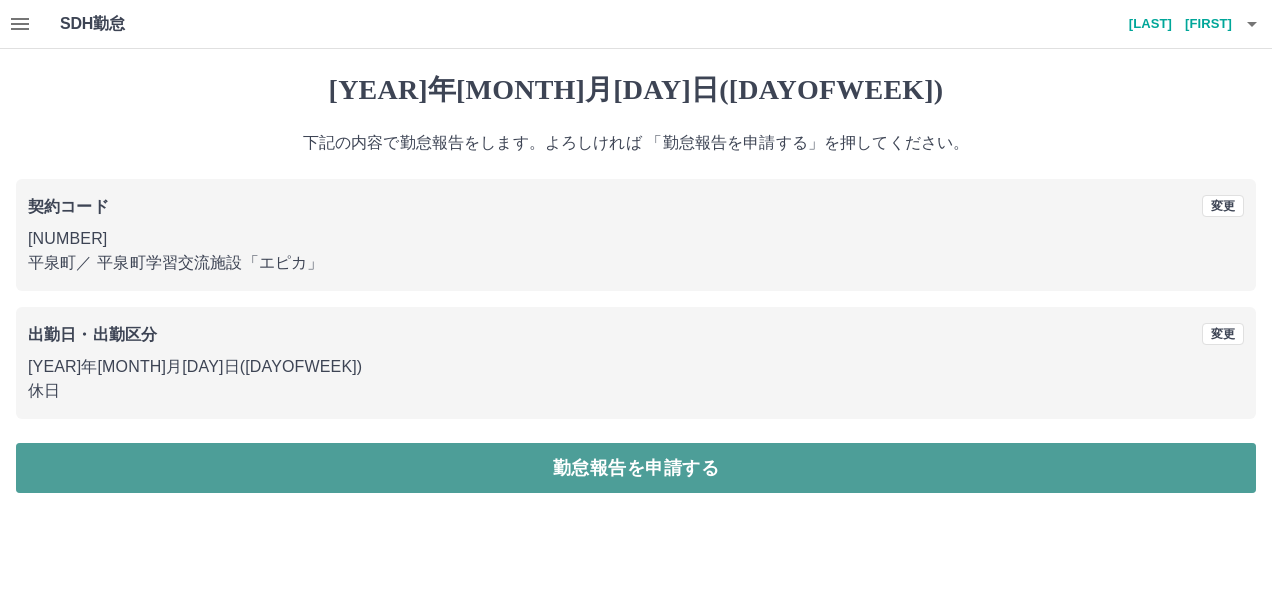 drag, startPoint x: 510, startPoint y: 462, endPoint x: 498, endPoint y: 461, distance: 12.0415945 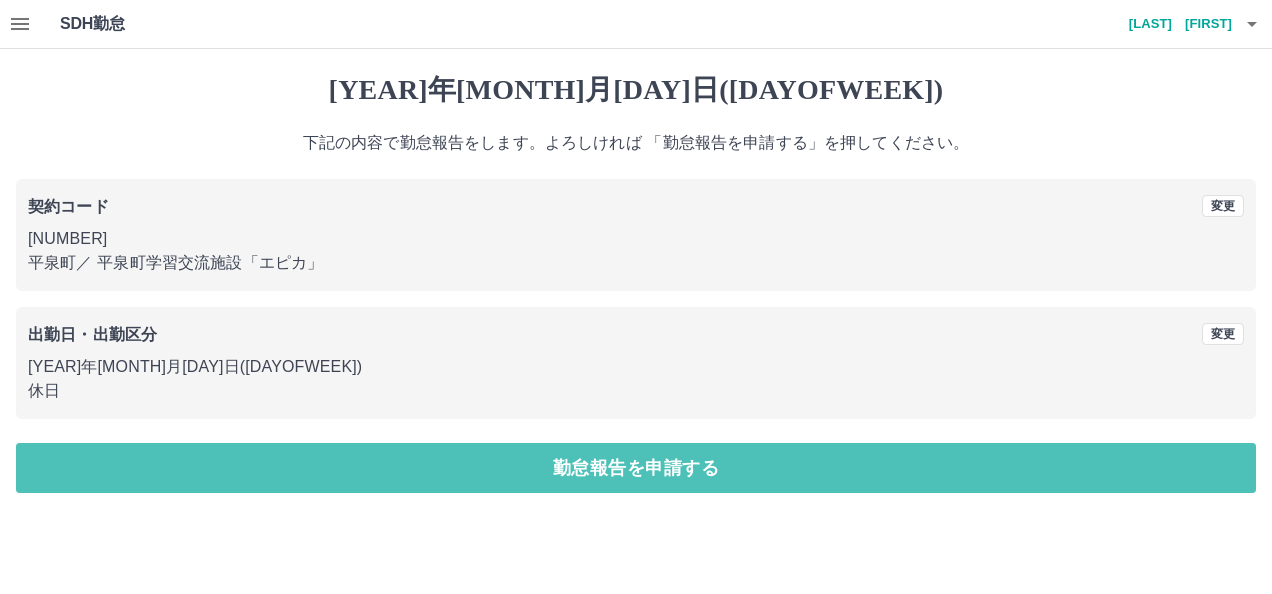 click on "勤怠報告を申請する" at bounding box center (636, 468) 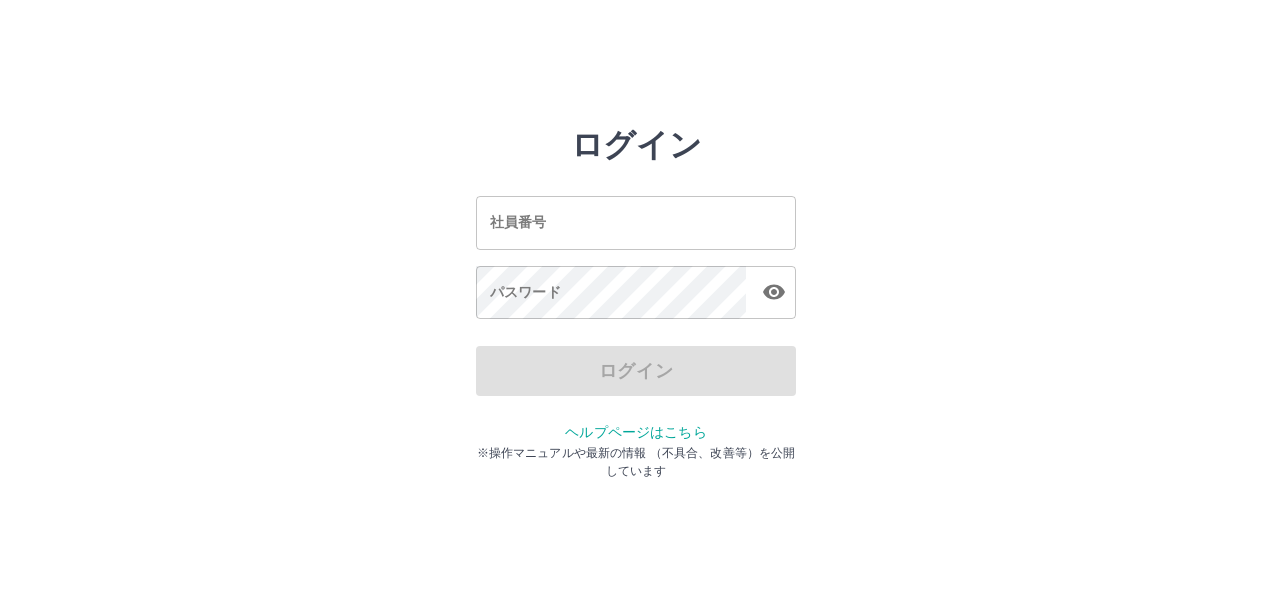 scroll, scrollTop: 0, scrollLeft: 0, axis: both 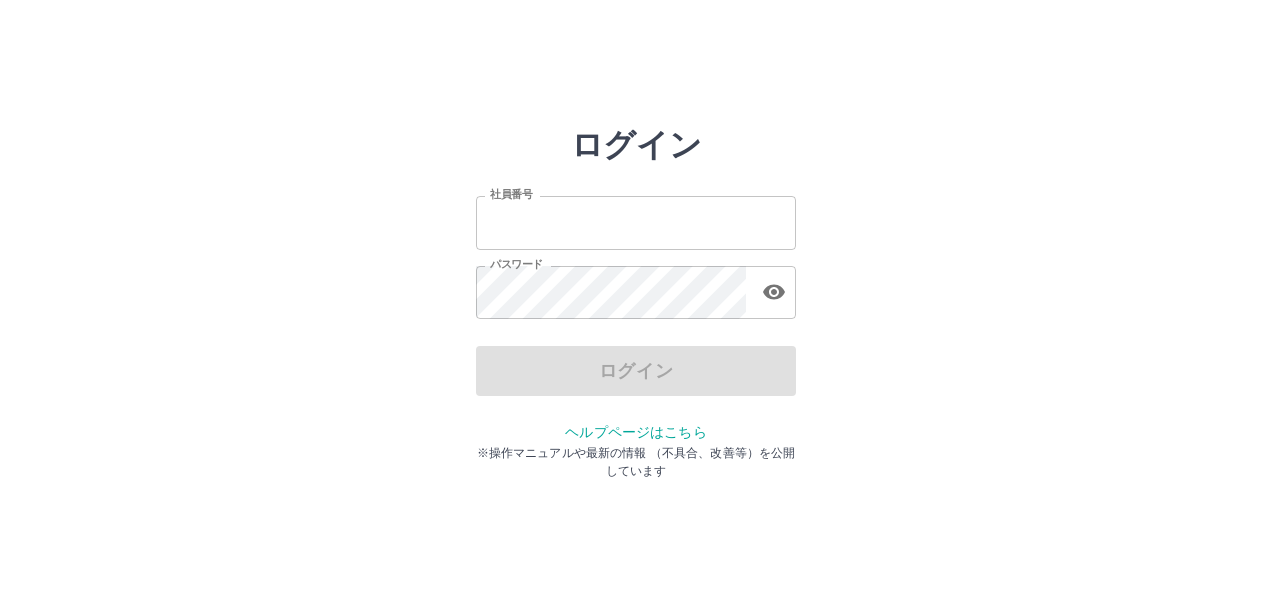 type on "*******" 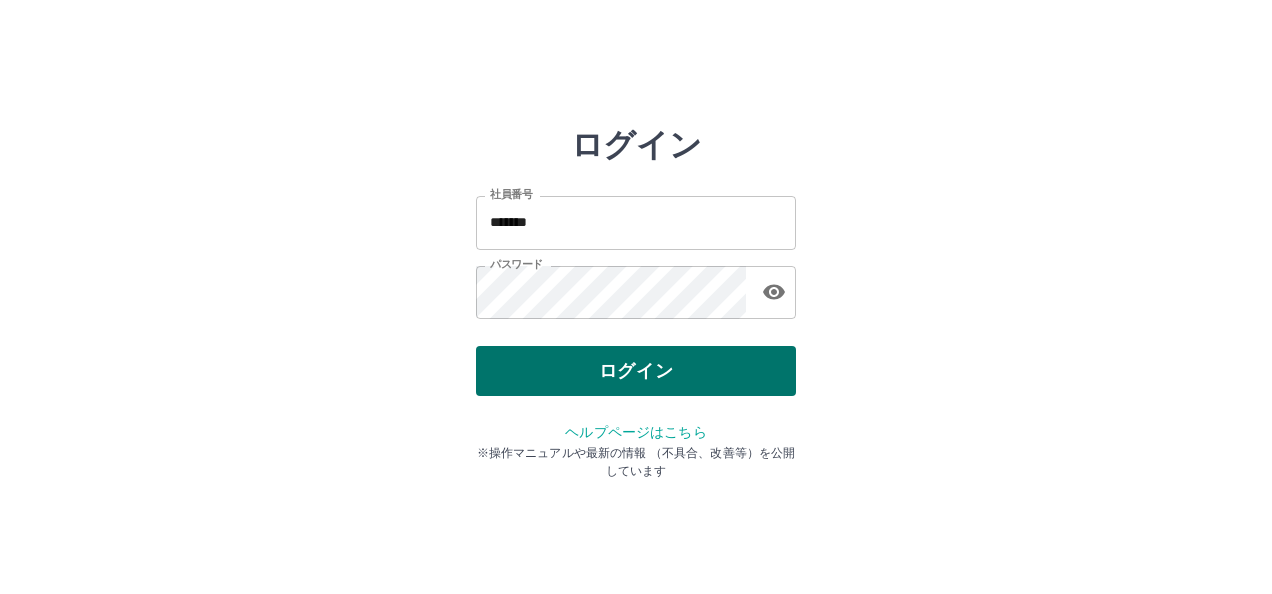 click on "ログイン" at bounding box center (636, 371) 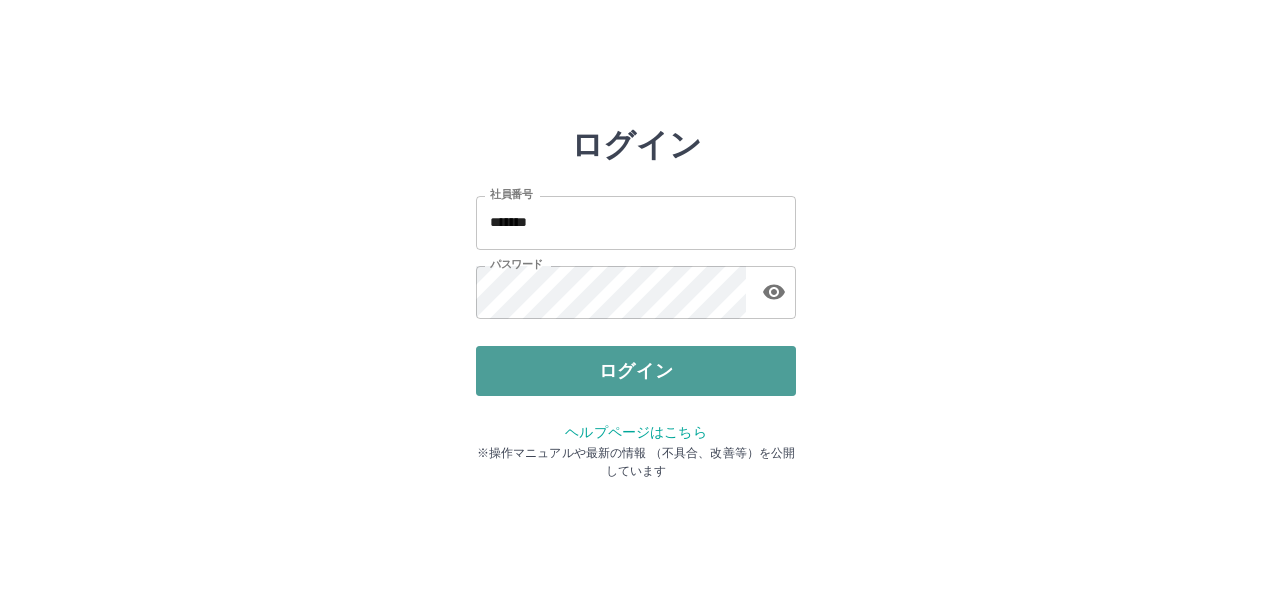click on "ログイン" at bounding box center (636, 371) 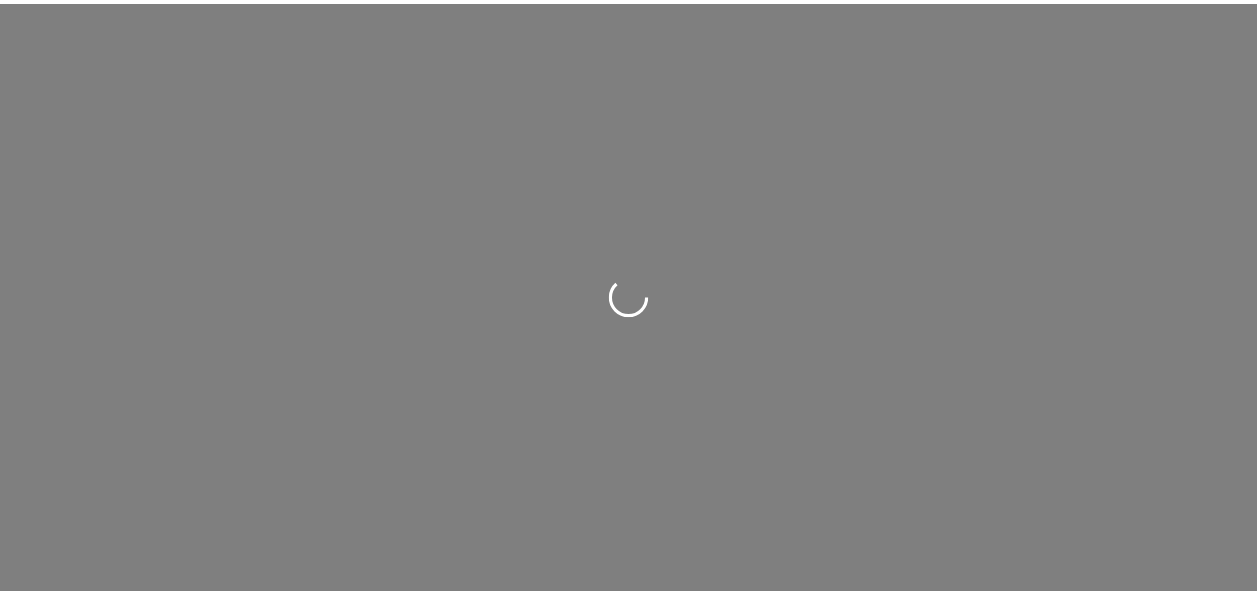 scroll, scrollTop: 0, scrollLeft: 0, axis: both 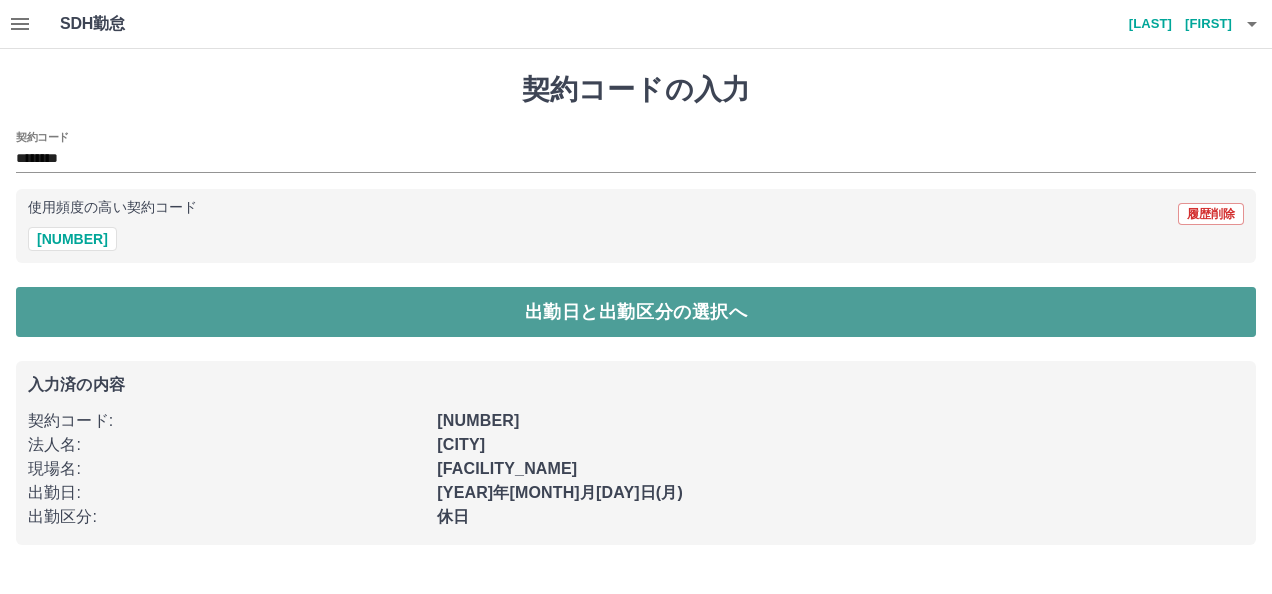 click on "出勤日と出勤区分の選択へ" at bounding box center (636, 312) 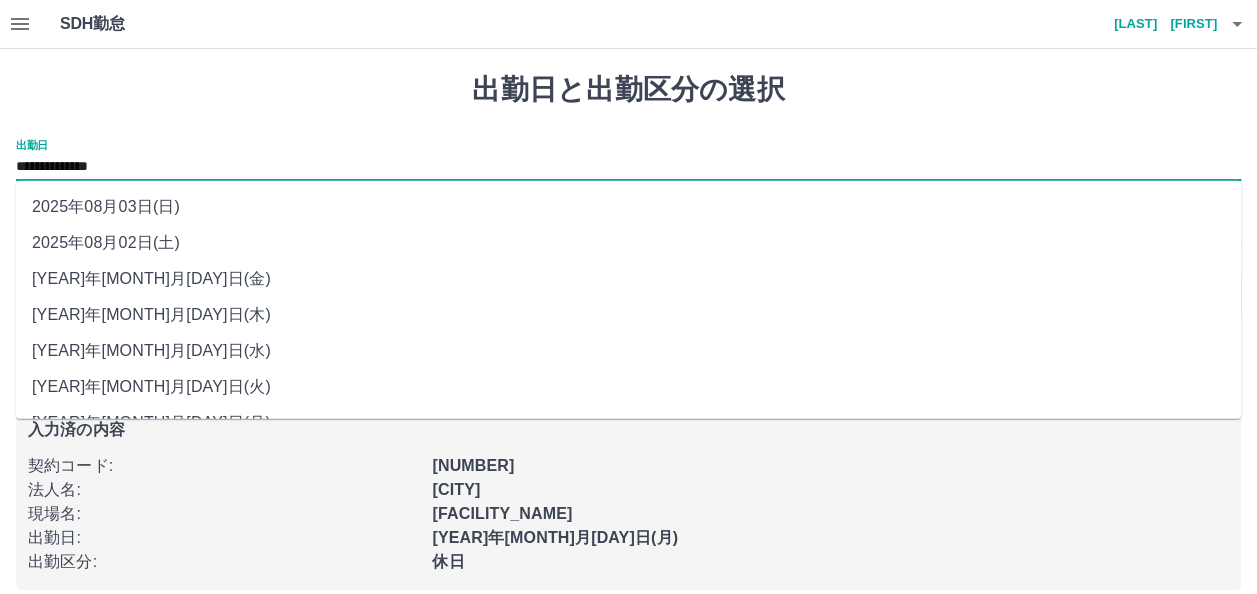 click on "**********" at bounding box center [628, 167] 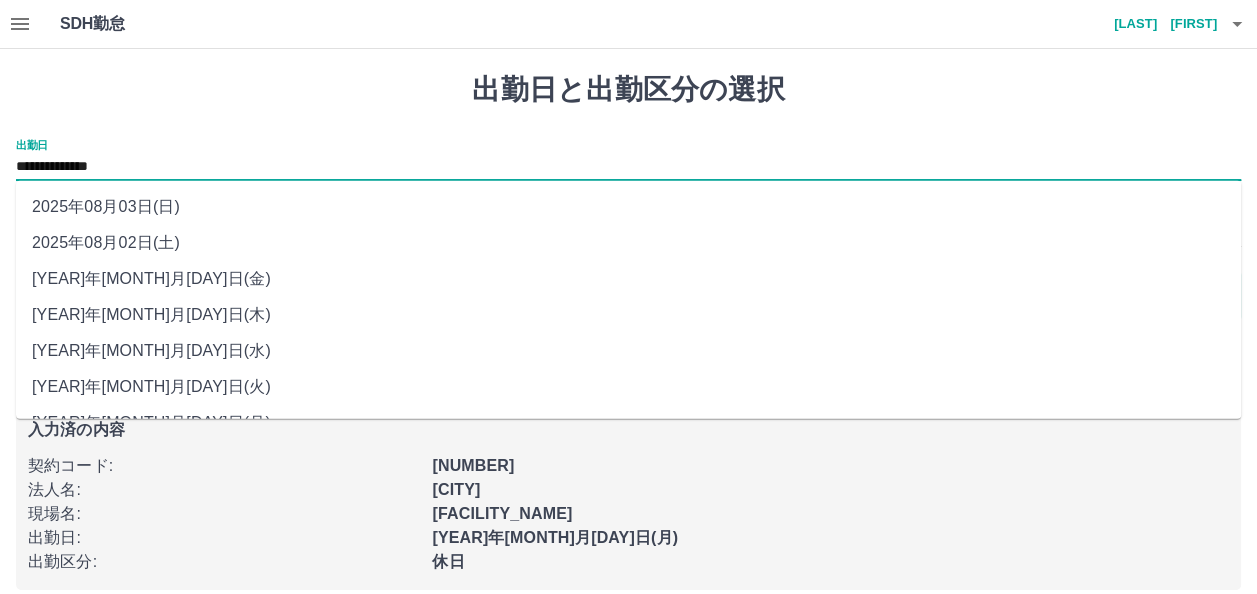 click on "2025年07月29日(火)" at bounding box center (628, 387) 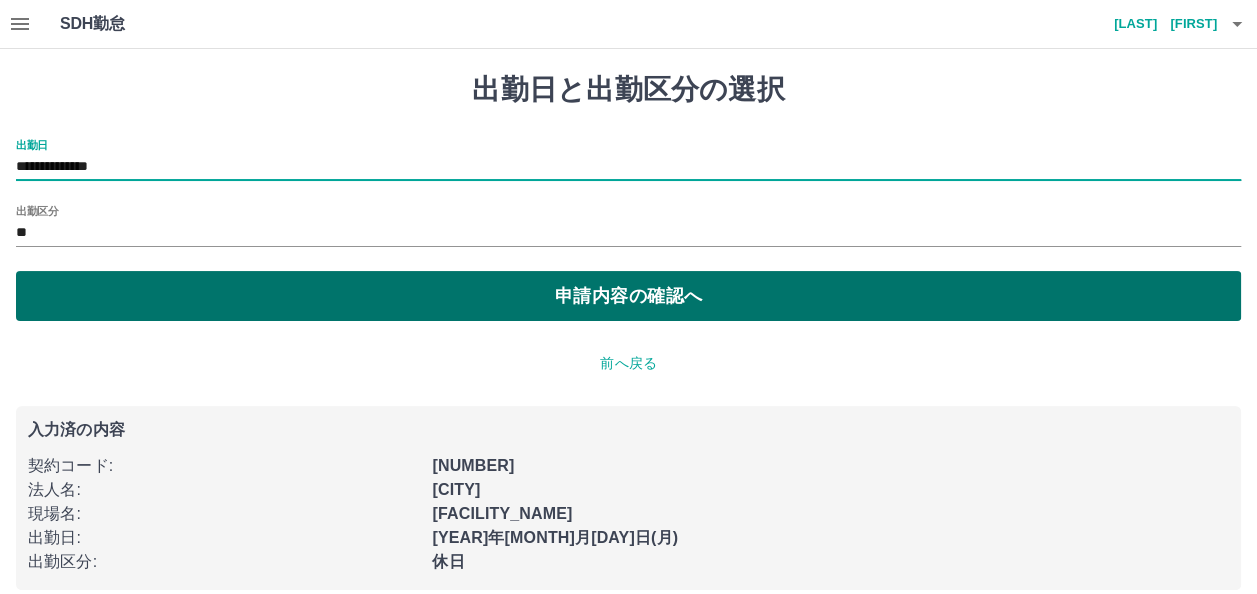 click on "申請内容の確認へ" at bounding box center (628, 296) 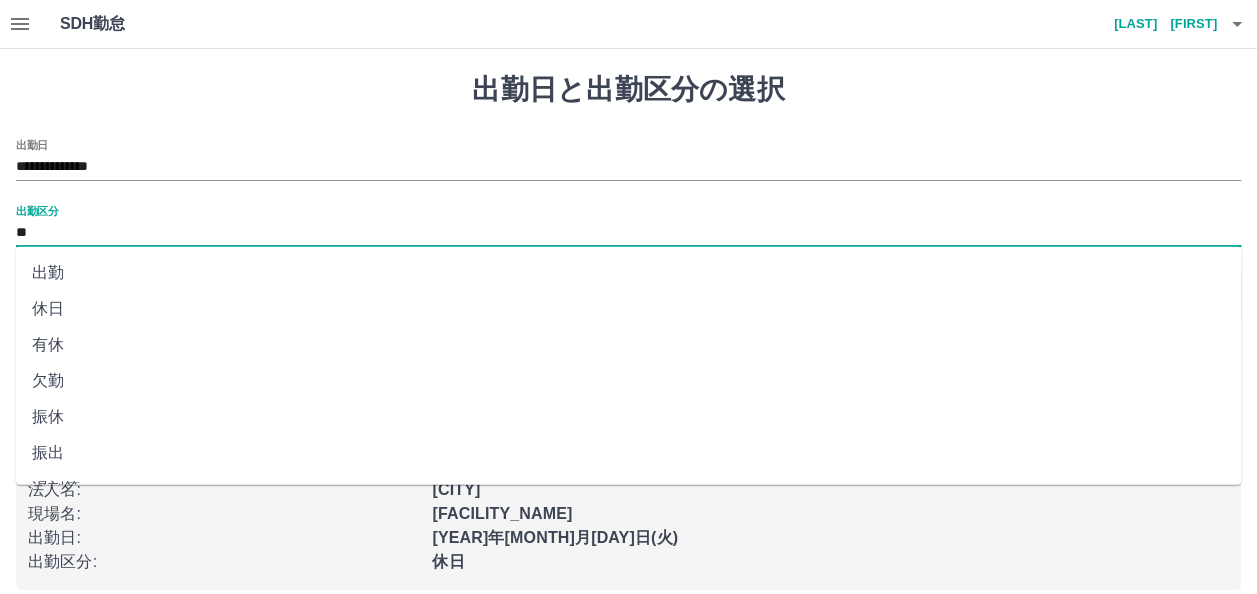 click on "**" at bounding box center [628, 233] 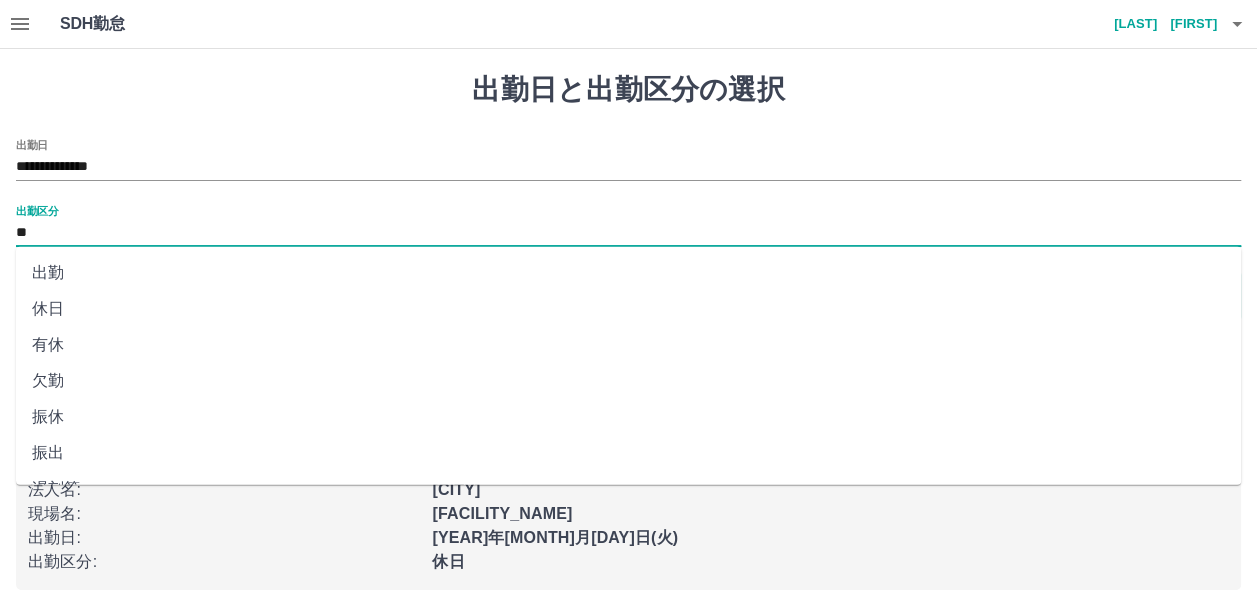 drag, startPoint x: 31, startPoint y: 225, endPoint x: 58, endPoint y: 285, distance: 65.795135 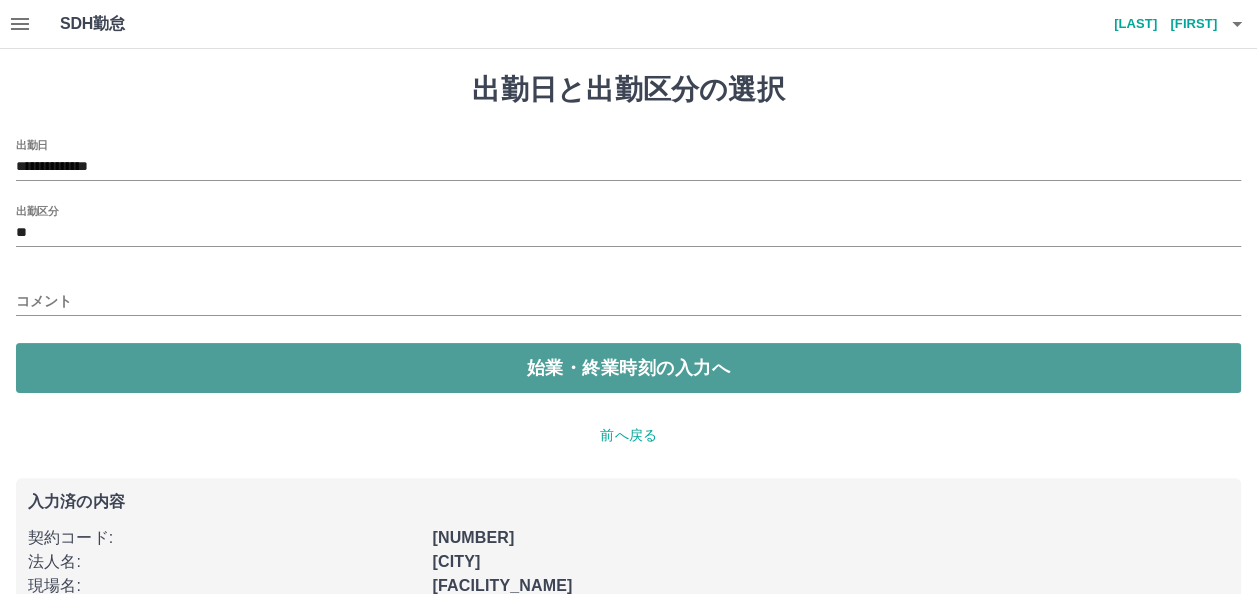 click on "始業・終業時刻の入力へ" at bounding box center [628, 368] 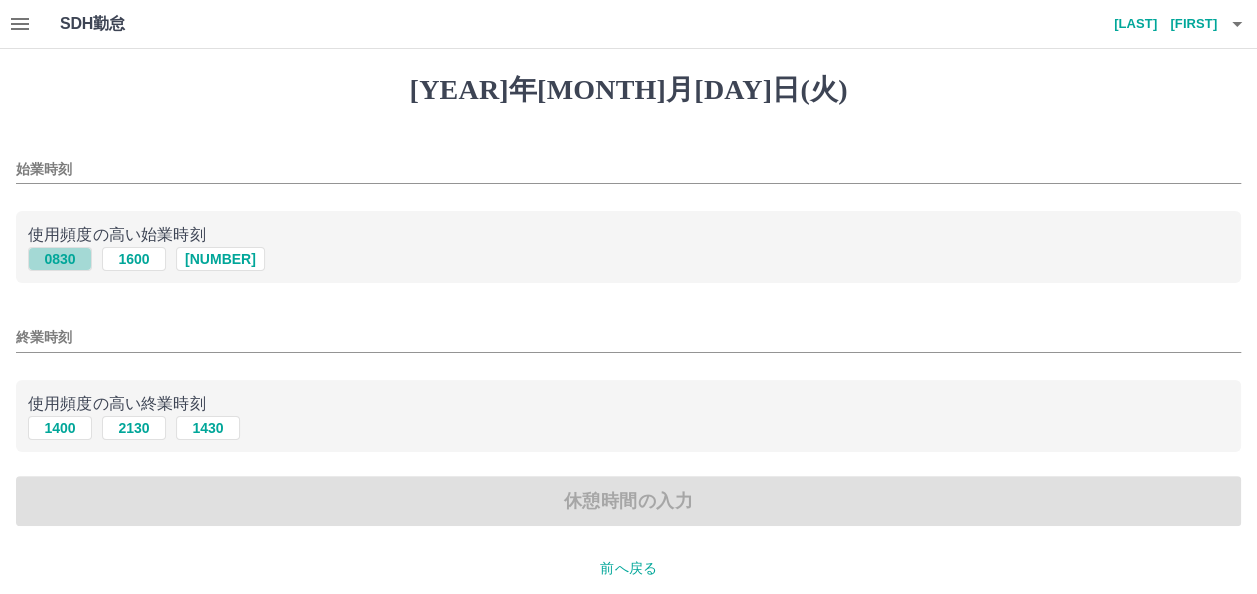 click on "0830" at bounding box center (60, 259) 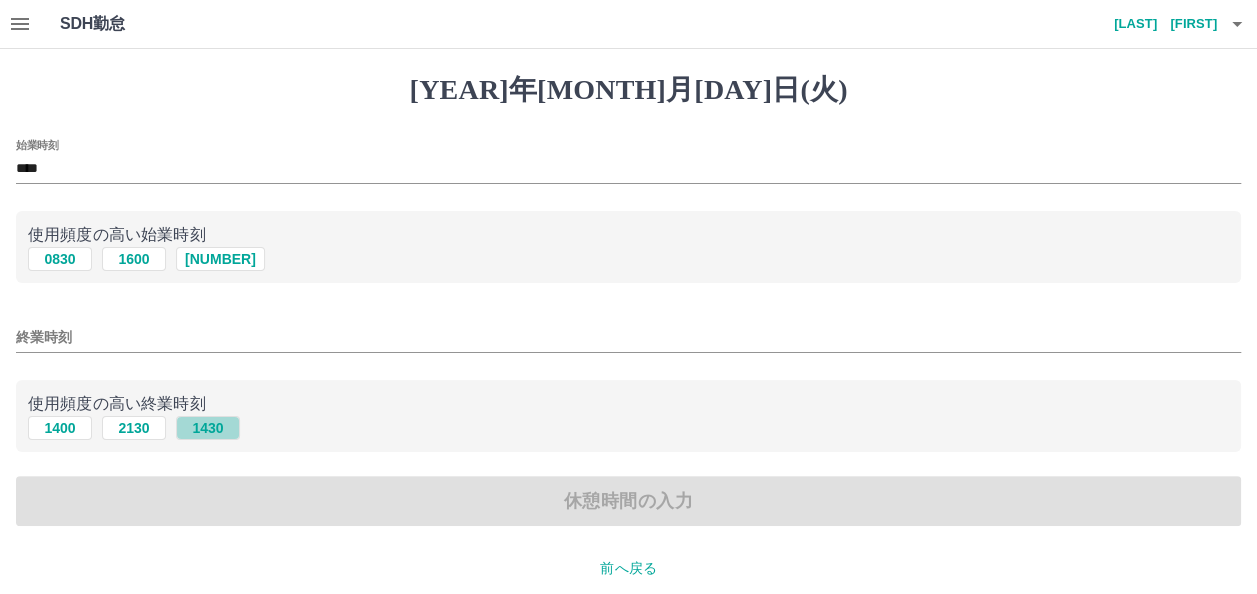 click on "1430" at bounding box center (208, 428) 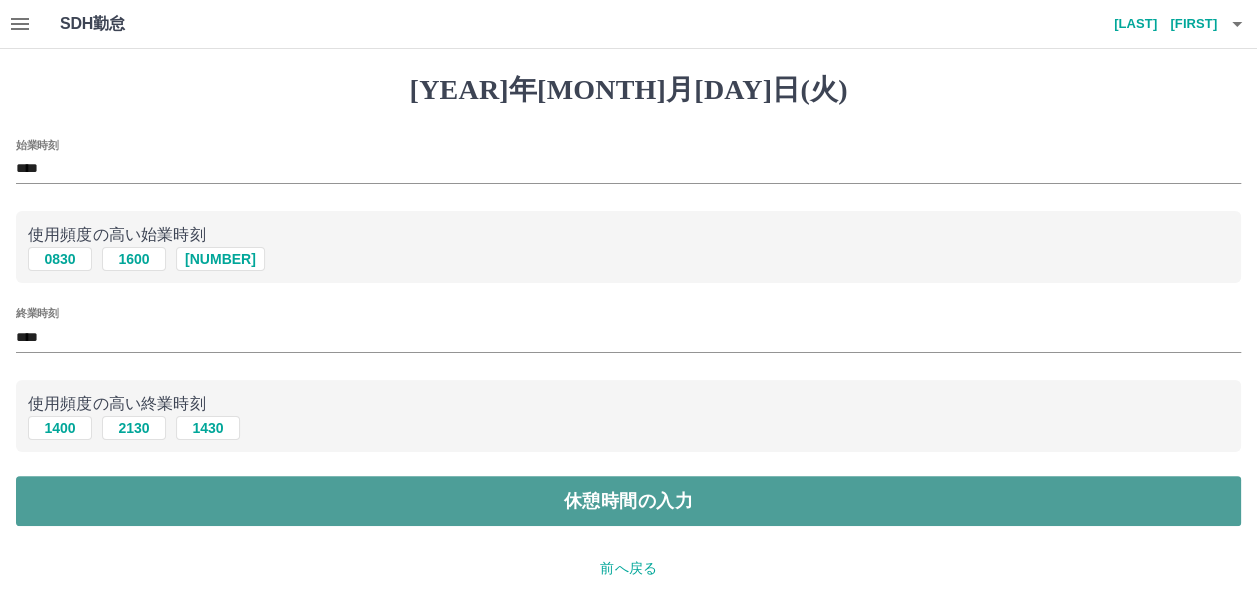 click on "休憩時間の入力" at bounding box center [628, 501] 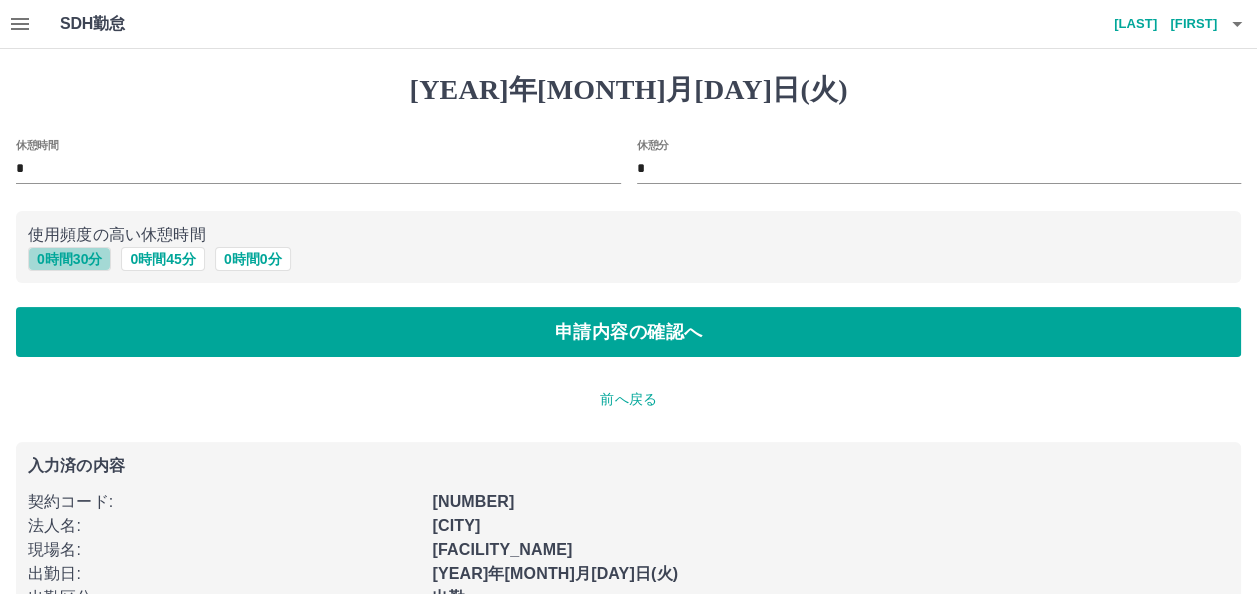 click on "0 時間 30 分" at bounding box center [69, 259] 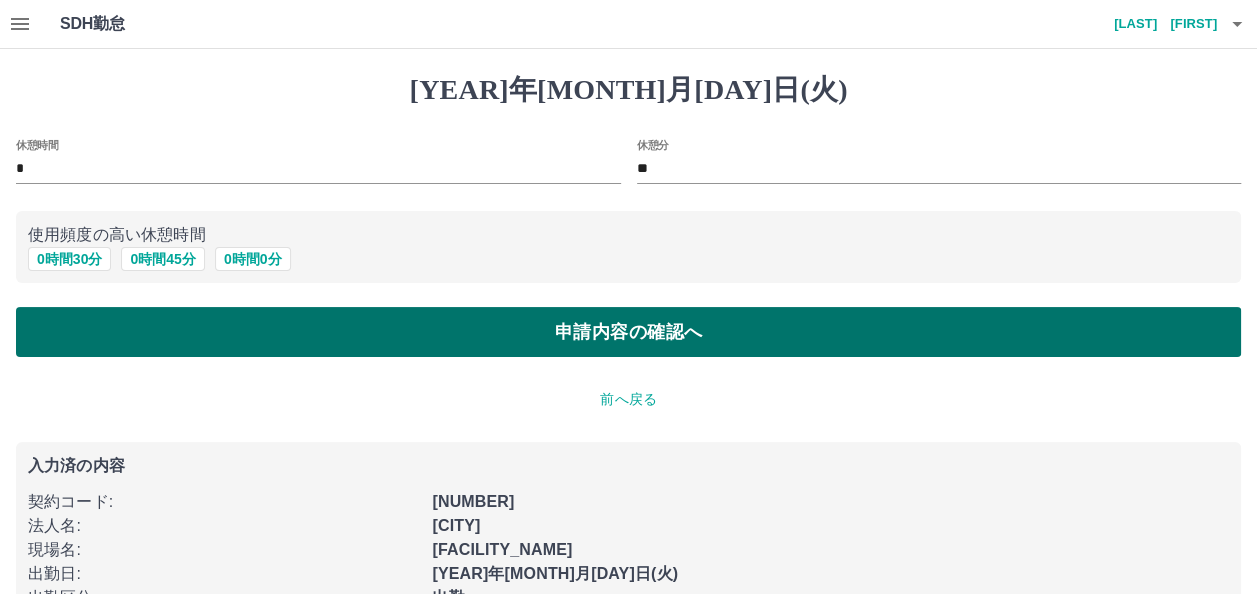 click on "申請内容の確認へ" at bounding box center (628, 332) 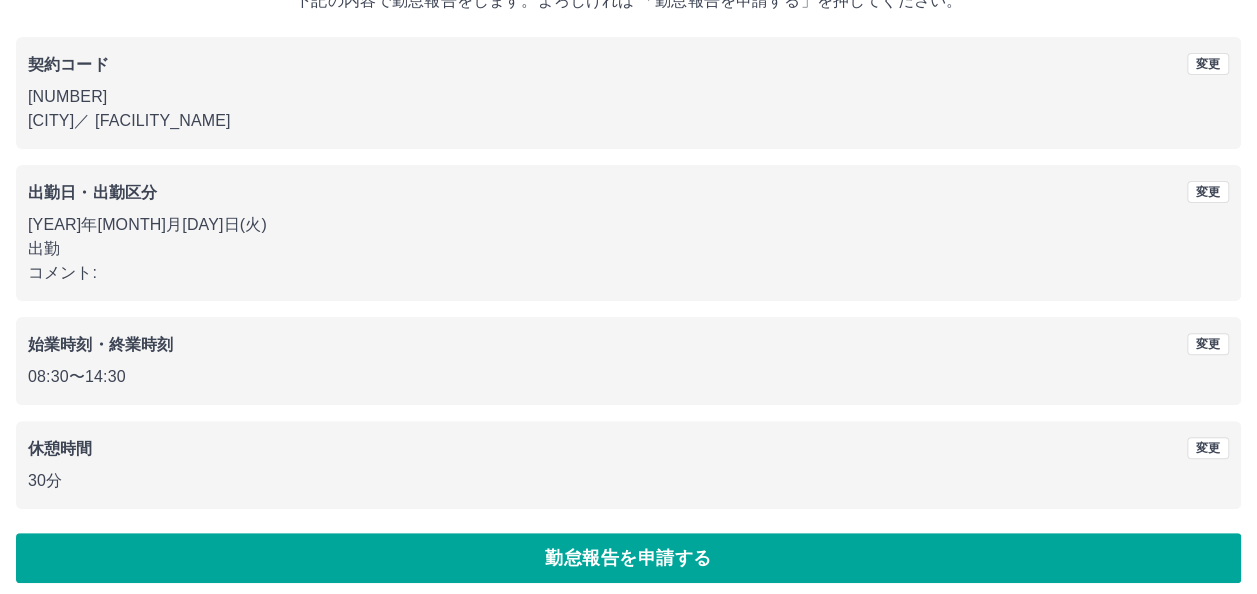 scroll, scrollTop: 154, scrollLeft: 0, axis: vertical 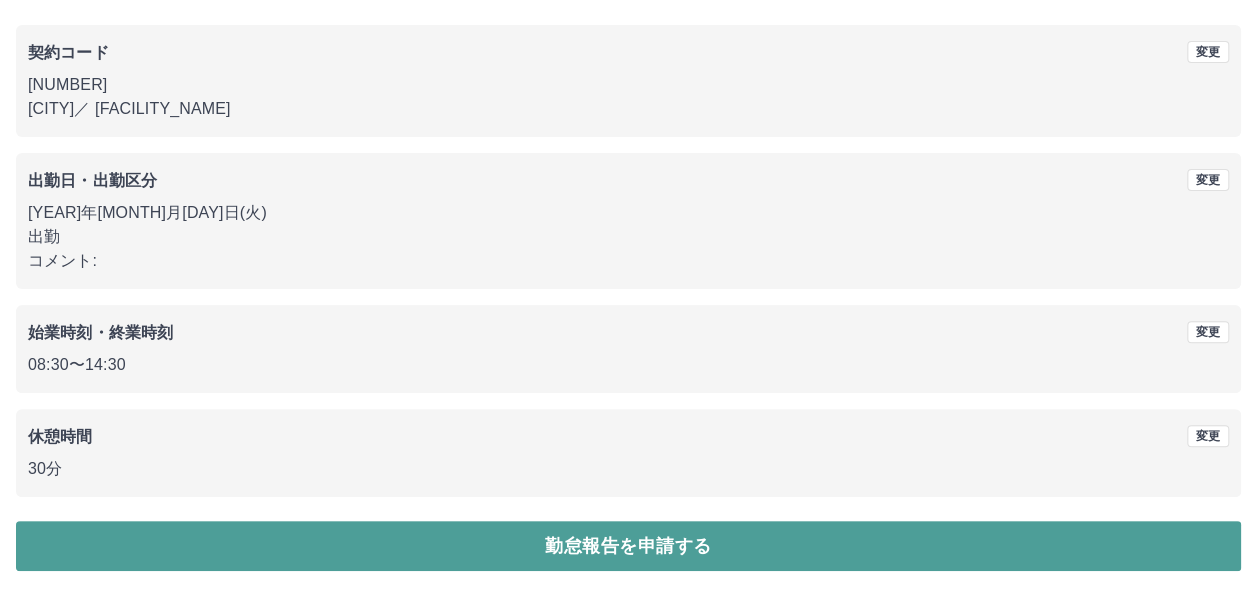 click on "勤怠報告を申請する" at bounding box center [628, 546] 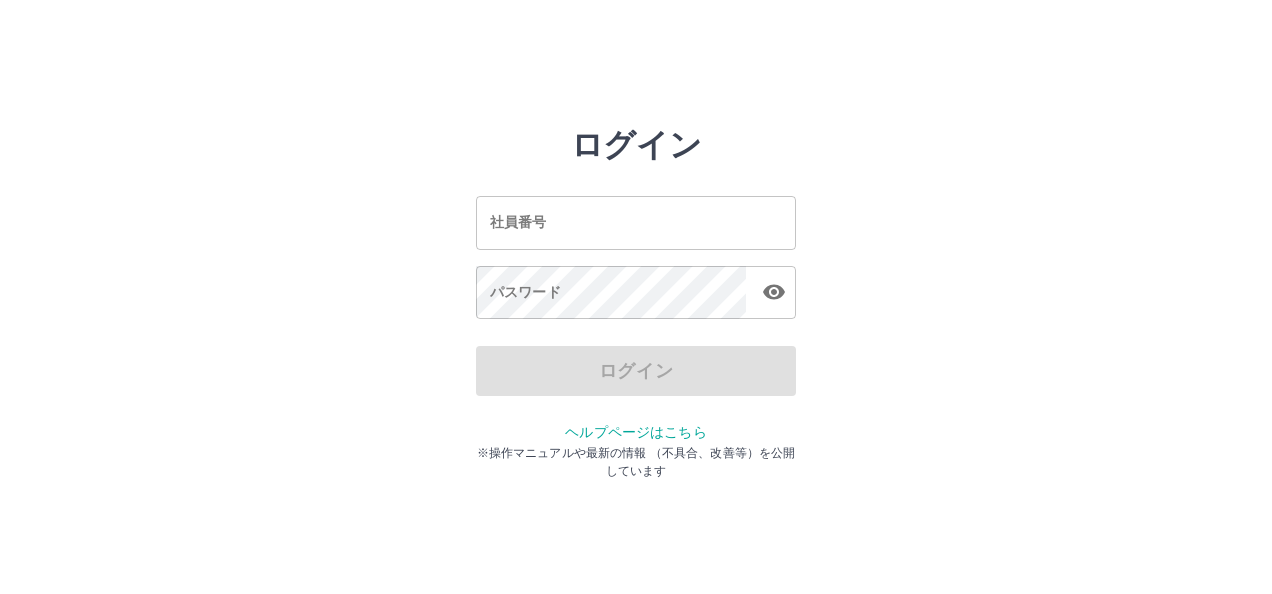 scroll, scrollTop: 0, scrollLeft: 0, axis: both 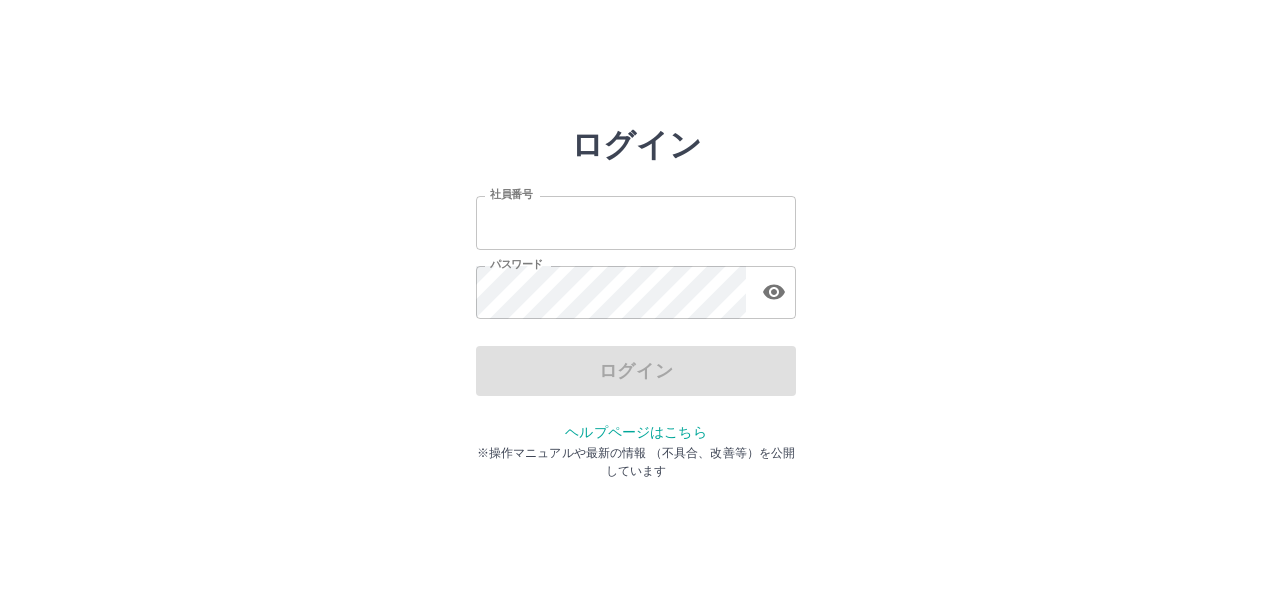 type on "*******" 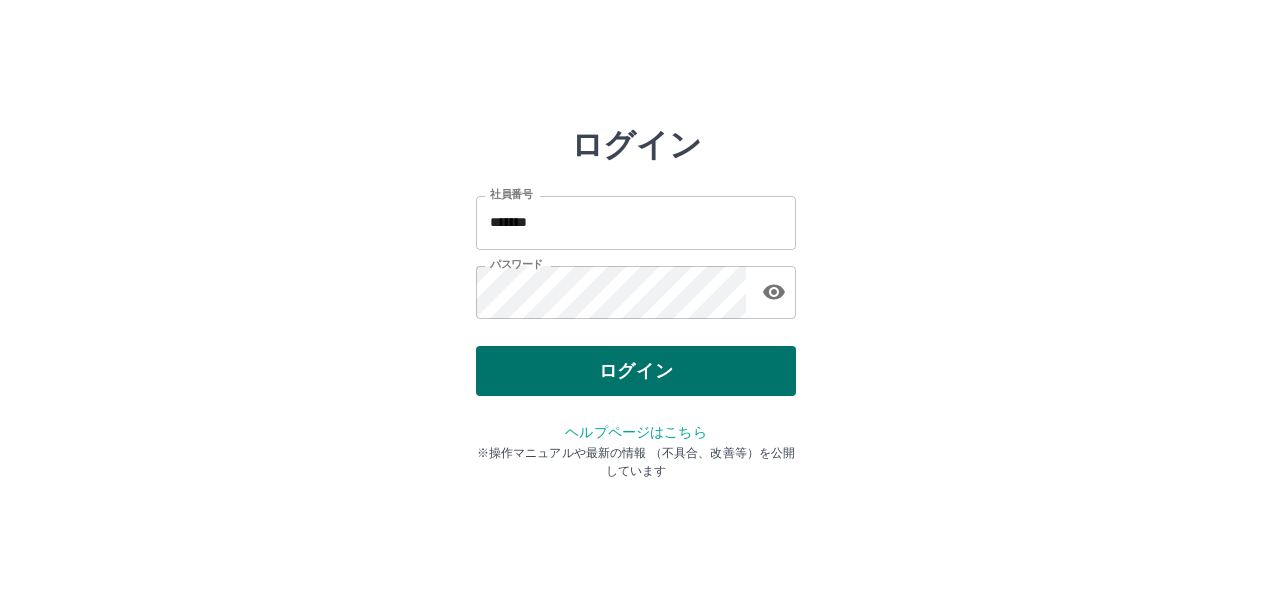 click on "ログイン" at bounding box center (636, 371) 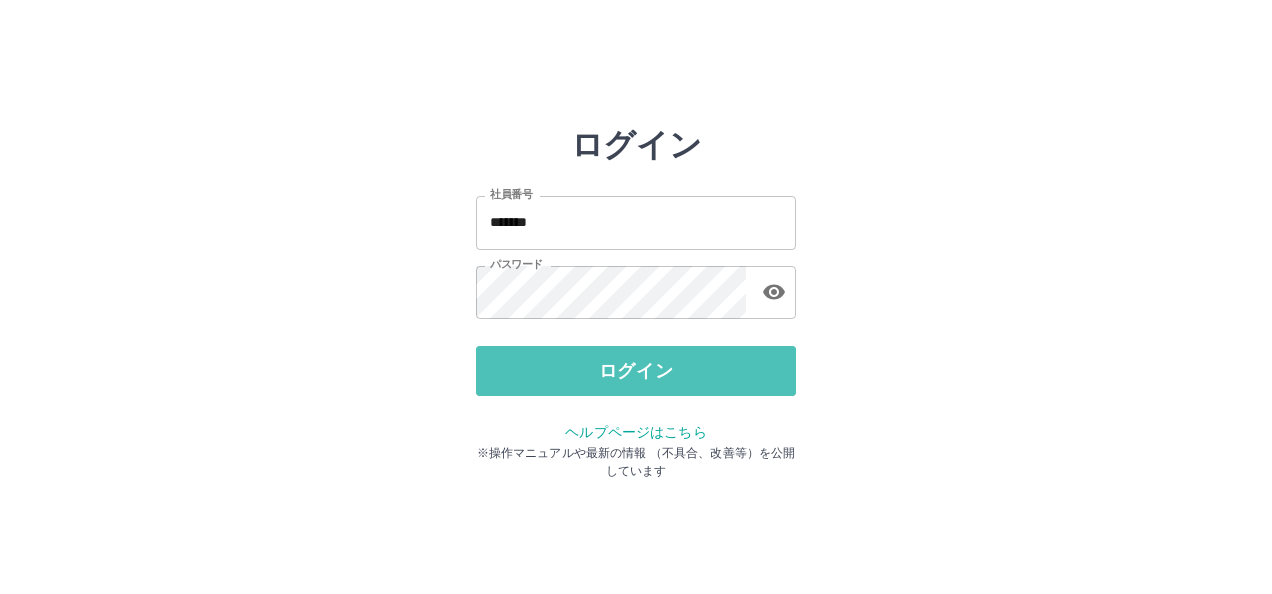drag, startPoint x: 752, startPoint y: 372, endPoint x: 726, endPoint y: 378, distance: 26.683329 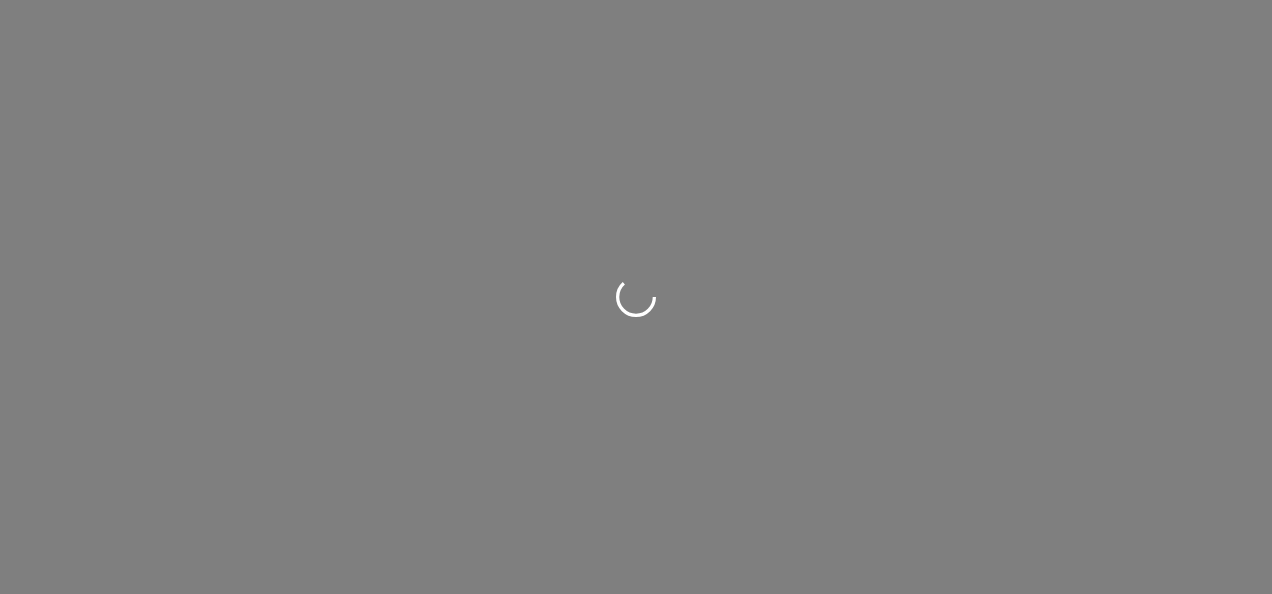 scroll, scrollTop: 0, scrollLeft: 0, axis: both 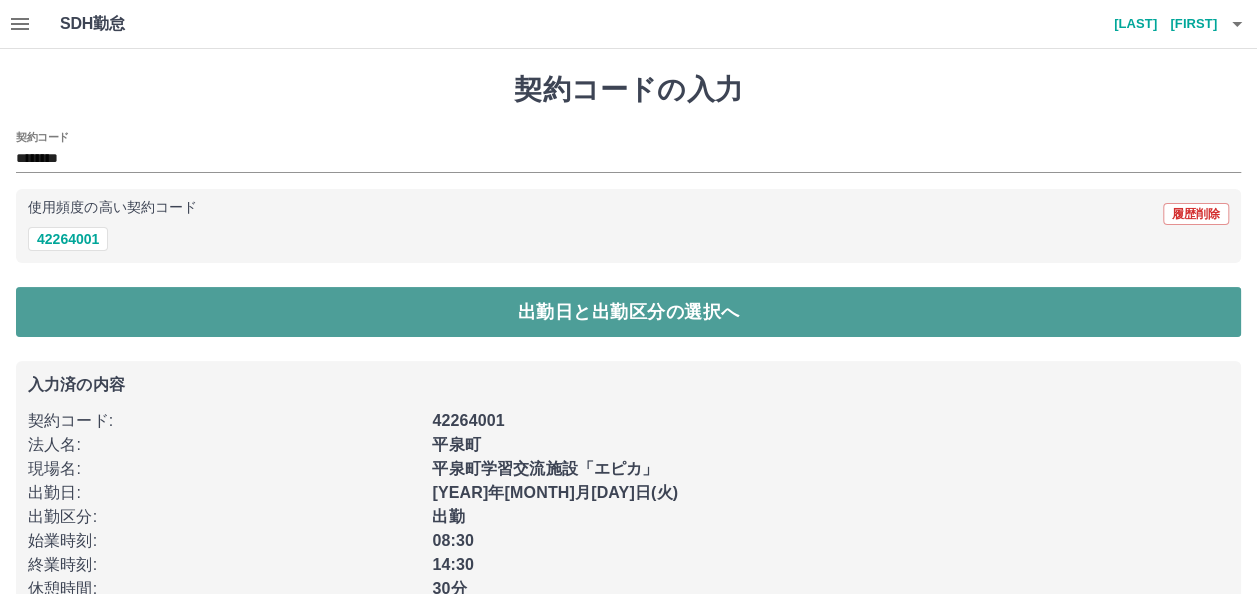 click on "出勤日と出勤区分の選択へ" at bounding box center (628, 312) 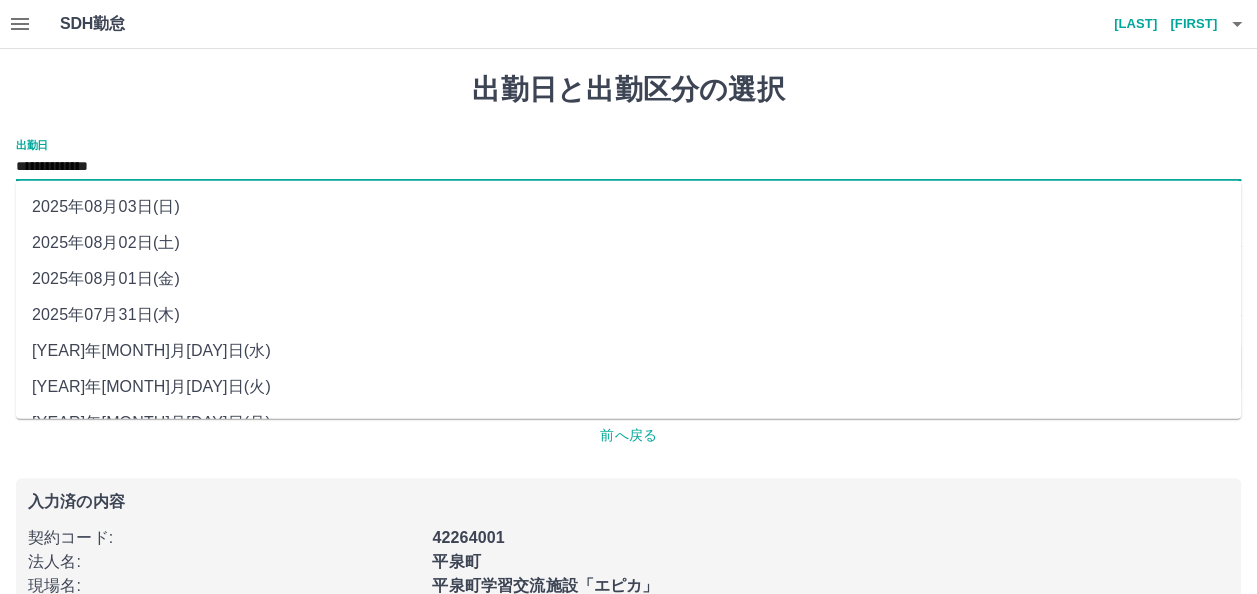 click on "**********" at bounding box center (628, 167) 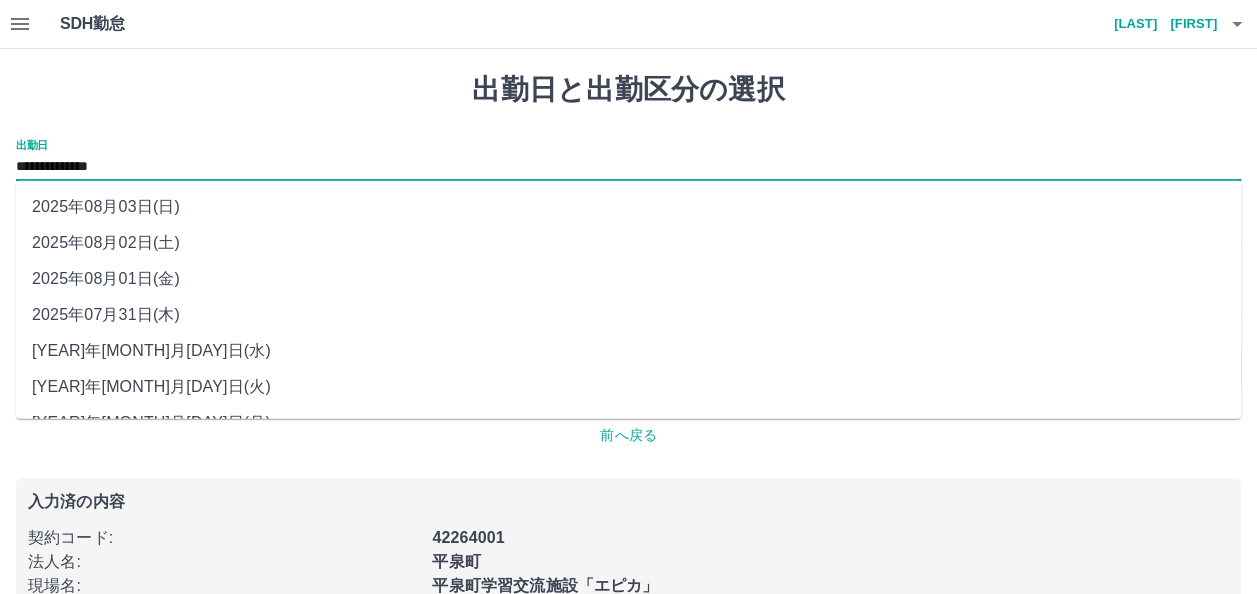 click on "[YEAR]年07月30日(水)" at bounding box center (628, 351) 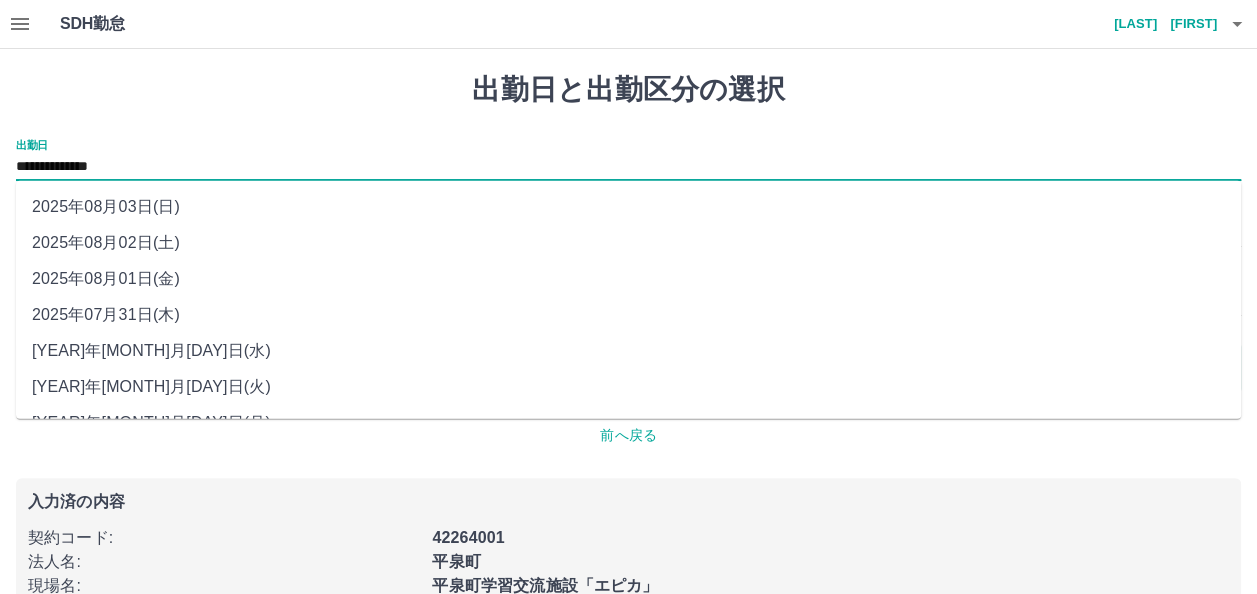 type on "**********" 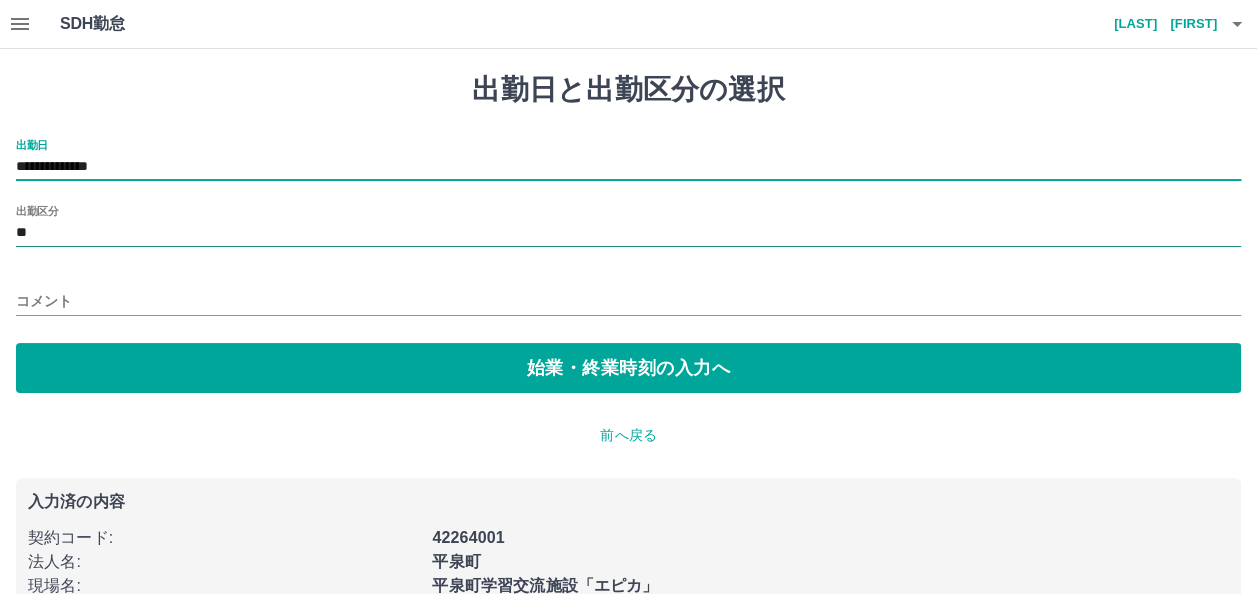 click on "**" at bounding box center (628, 233) 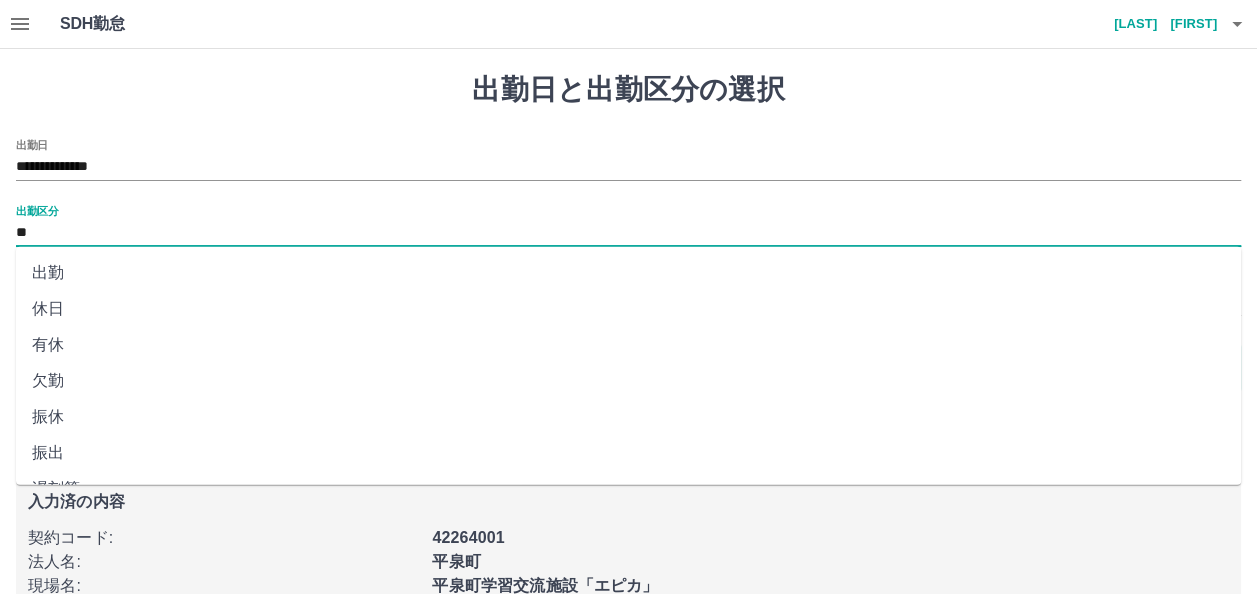 drag, startPoint x: 32, startPoint y: 236, endPoint x: 63, endPoint y: 347, distance: 115.24756 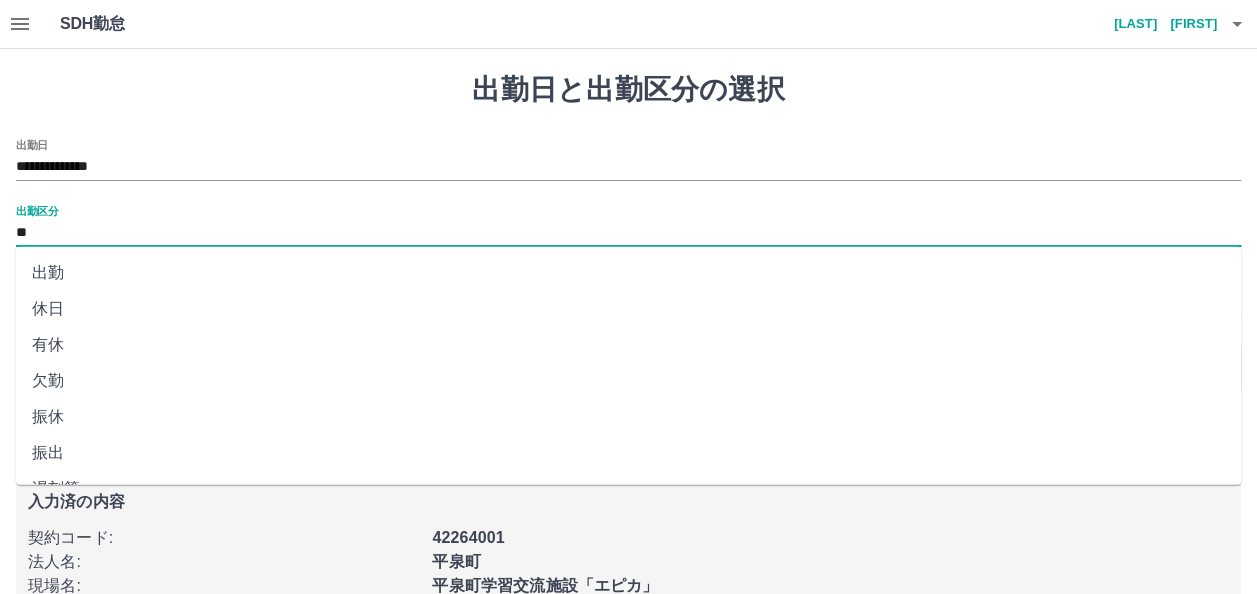 type on "**" 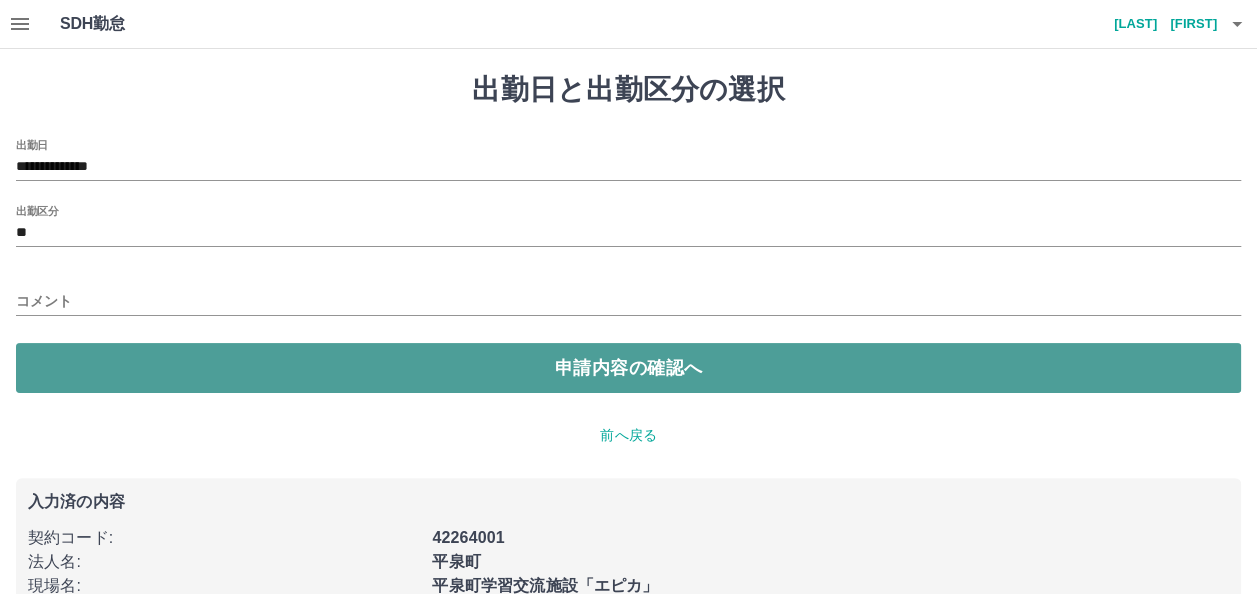 click on "申請内容の確認へ" at bounding box center [628, 368] 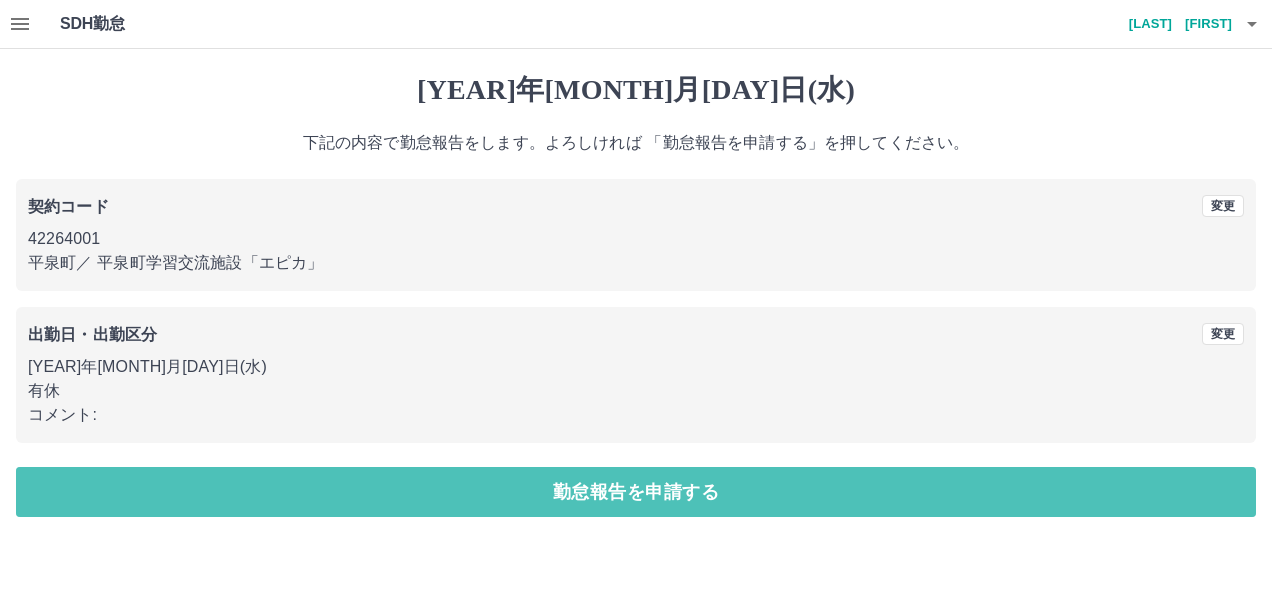 click on "勤怠報告を申請する" at bounding box center (636, 492) 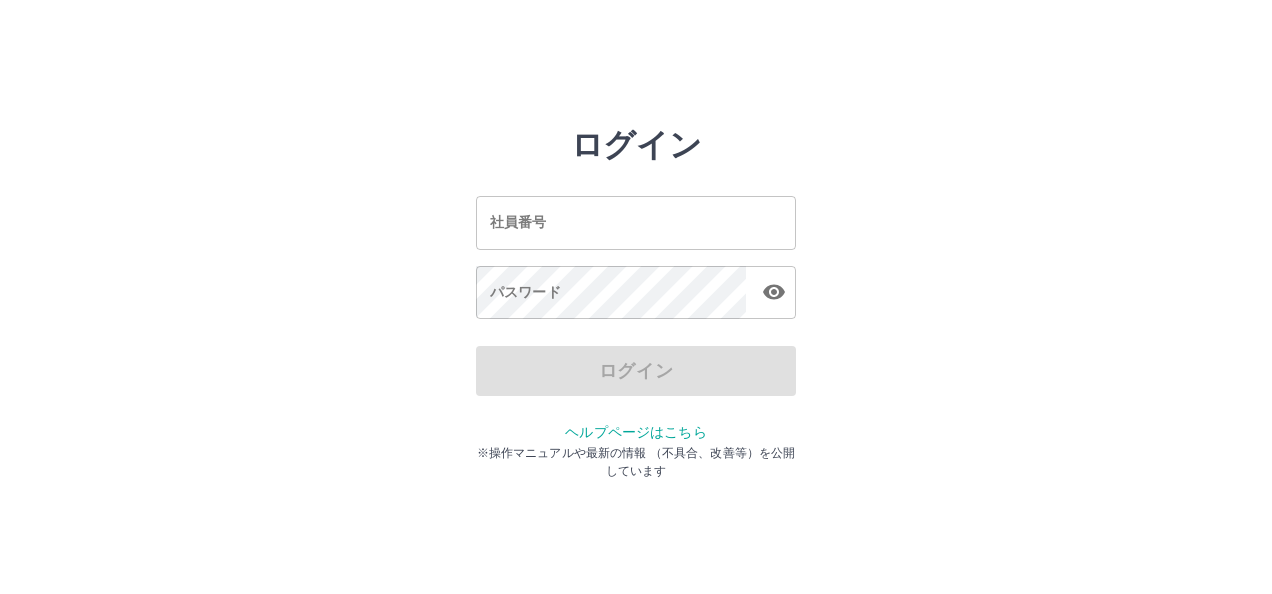 scroll, scrollTop: 0, scrollLeft: 0, axis: both 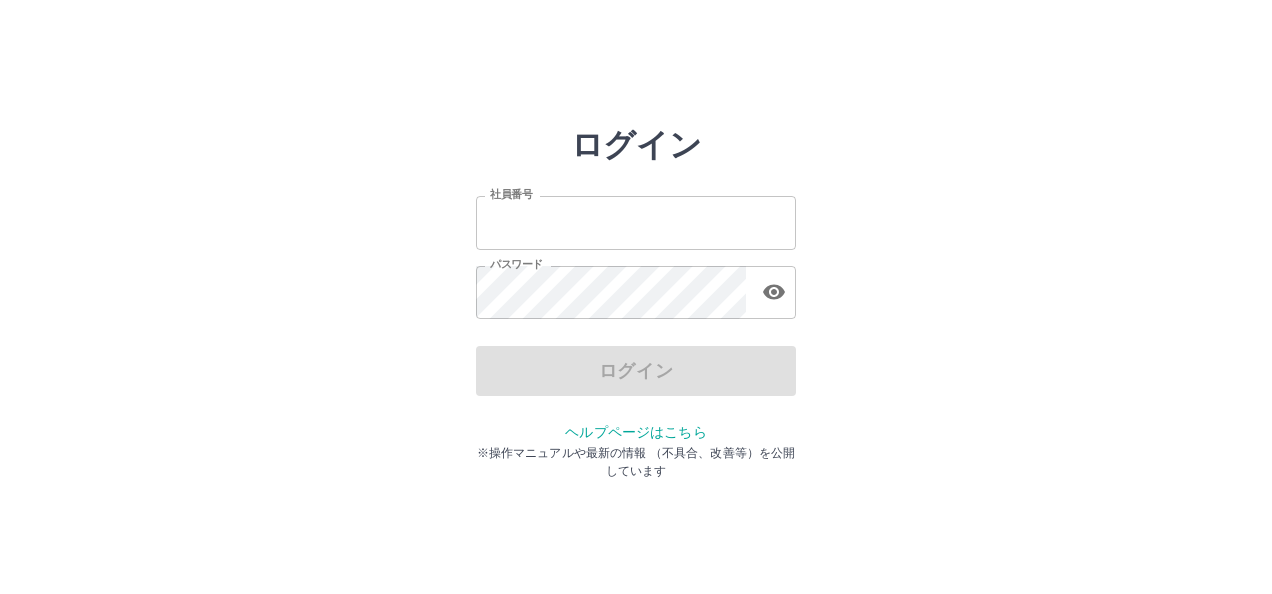 type on "*******" 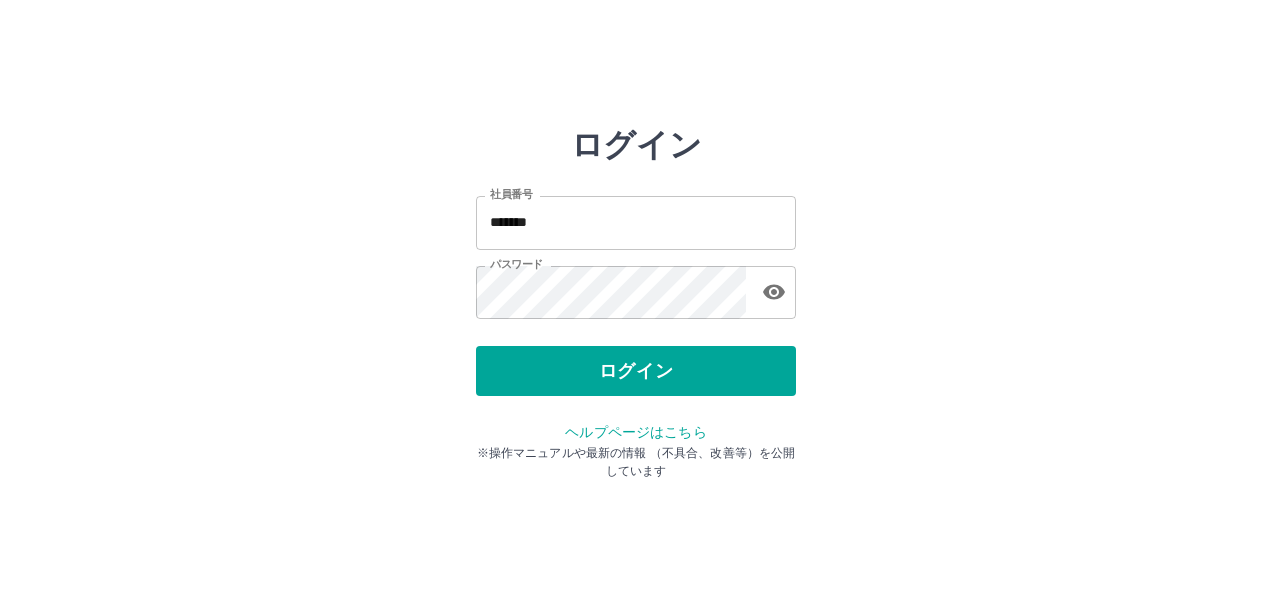 click on "ログイン" at bounding box center (636, 371) 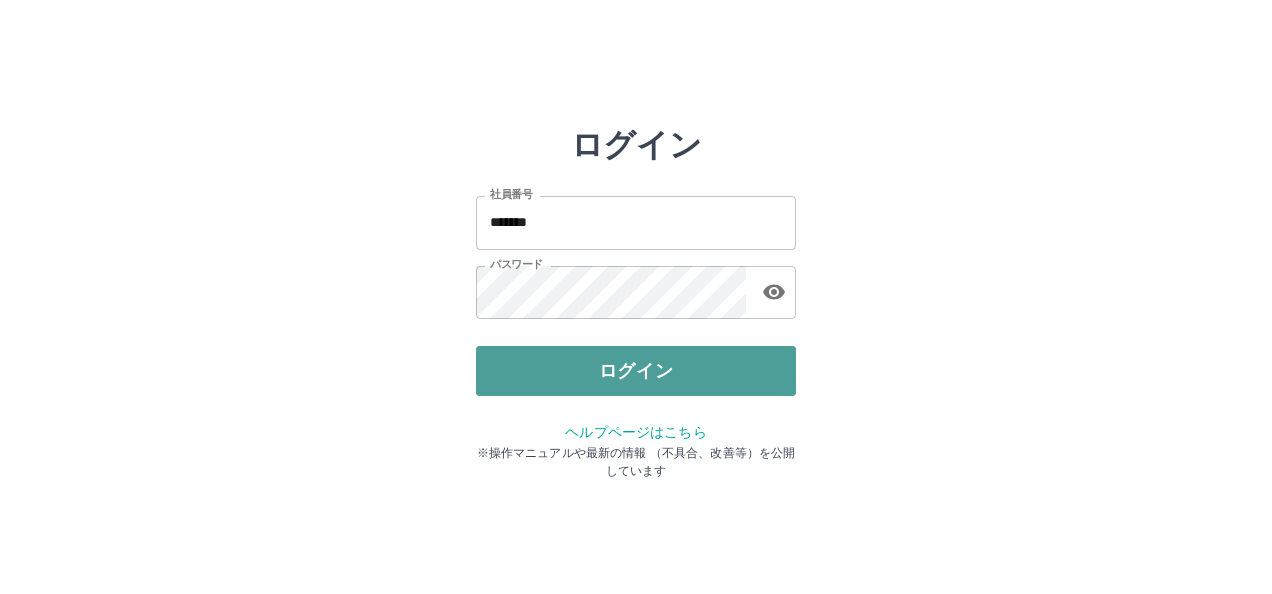 click on "ログイン" at bounding box center (636, 371) 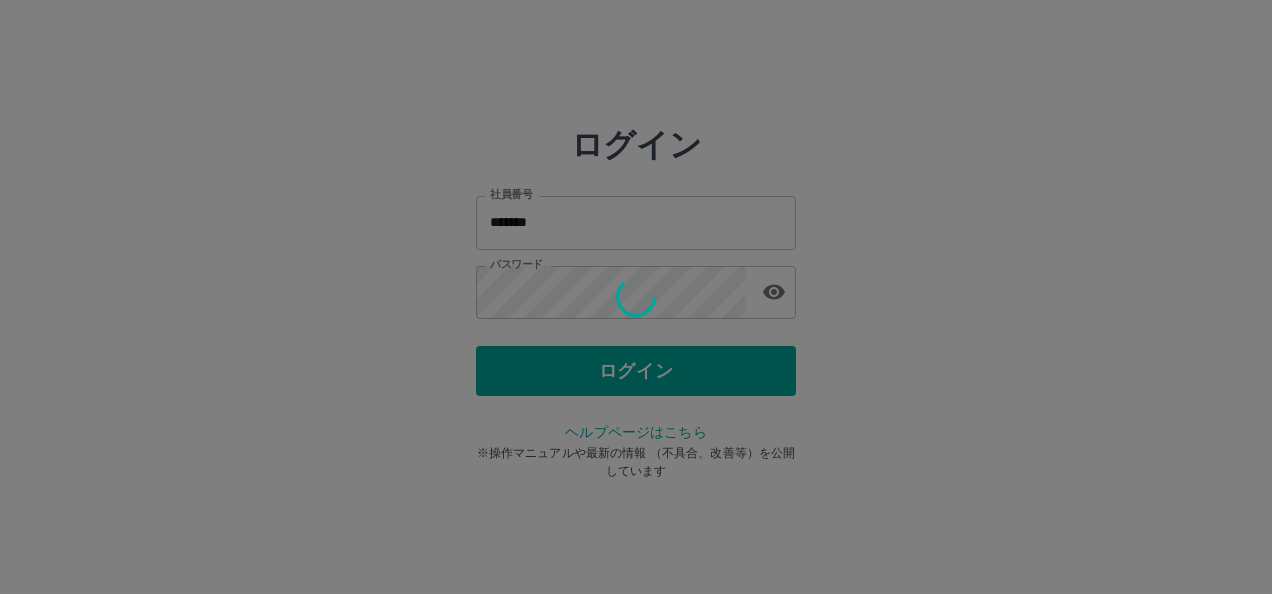 click at bounding box center [636, 297] 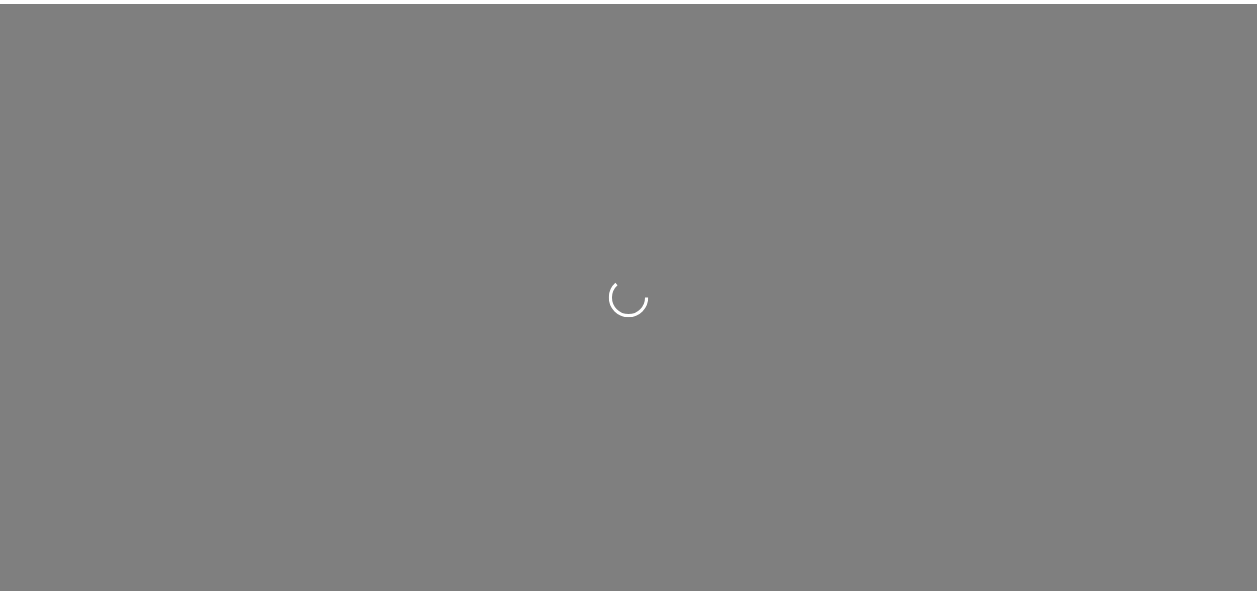 scroll, scrollTop: 0, scrollLeft: 0, axis: both 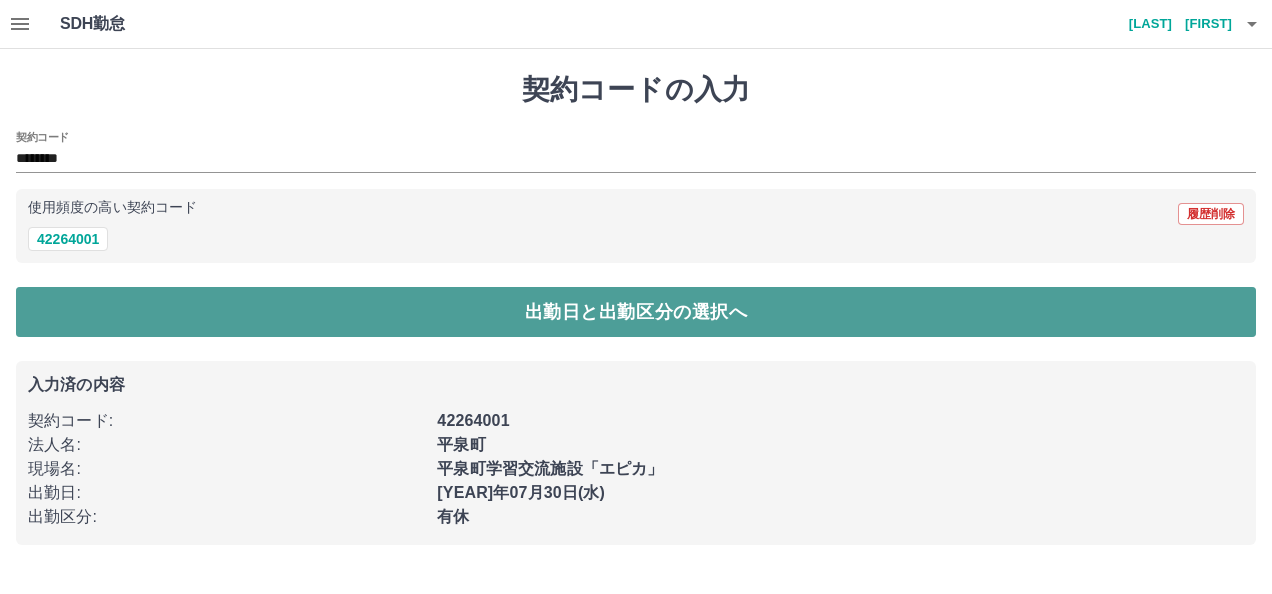 click on "出勤日と出勤区分の選択へ" at bounding box center [636, 312] 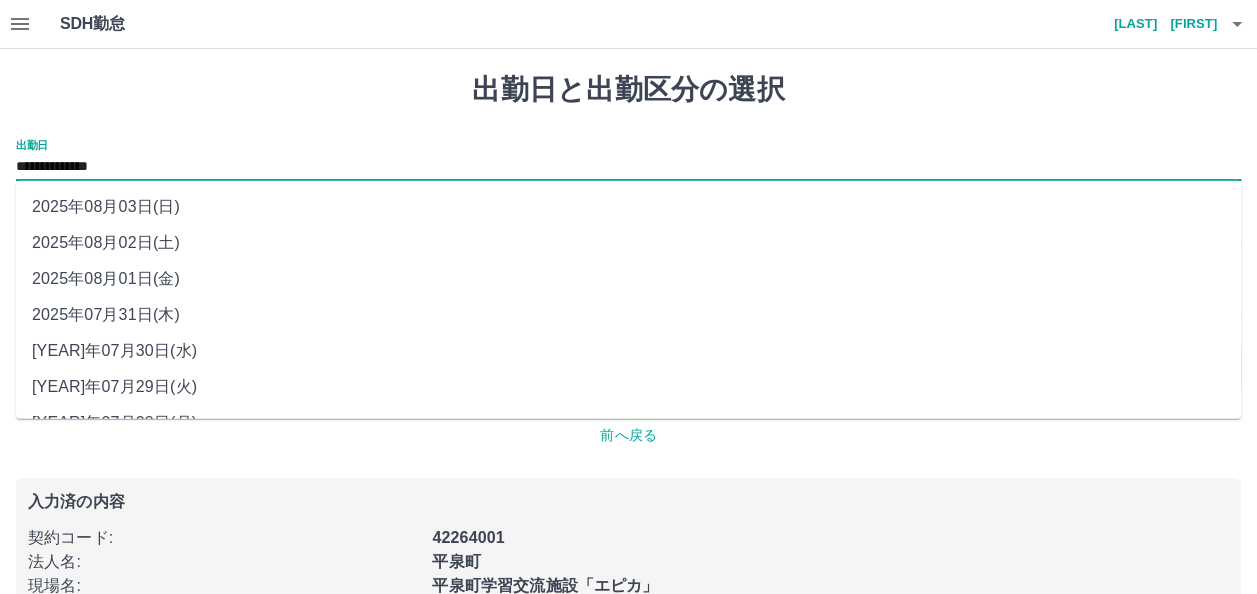 click on "**********" at bounding box center [628, 167] 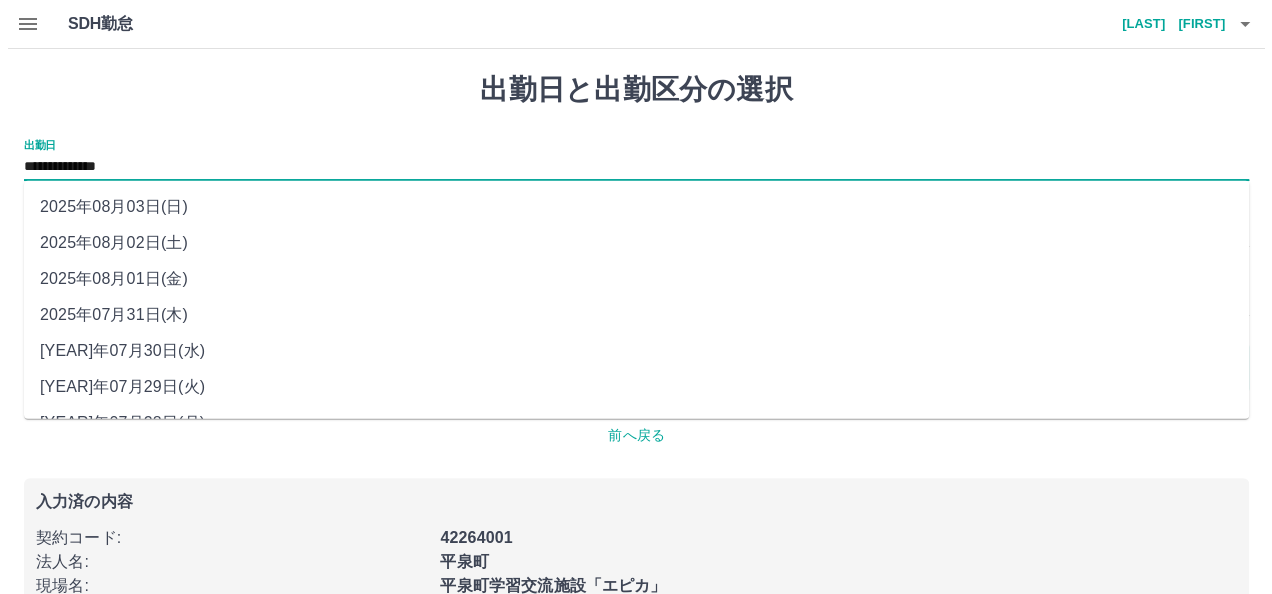 scroll, scrollTop: 100, scrollLeft: 0, axis: vertical 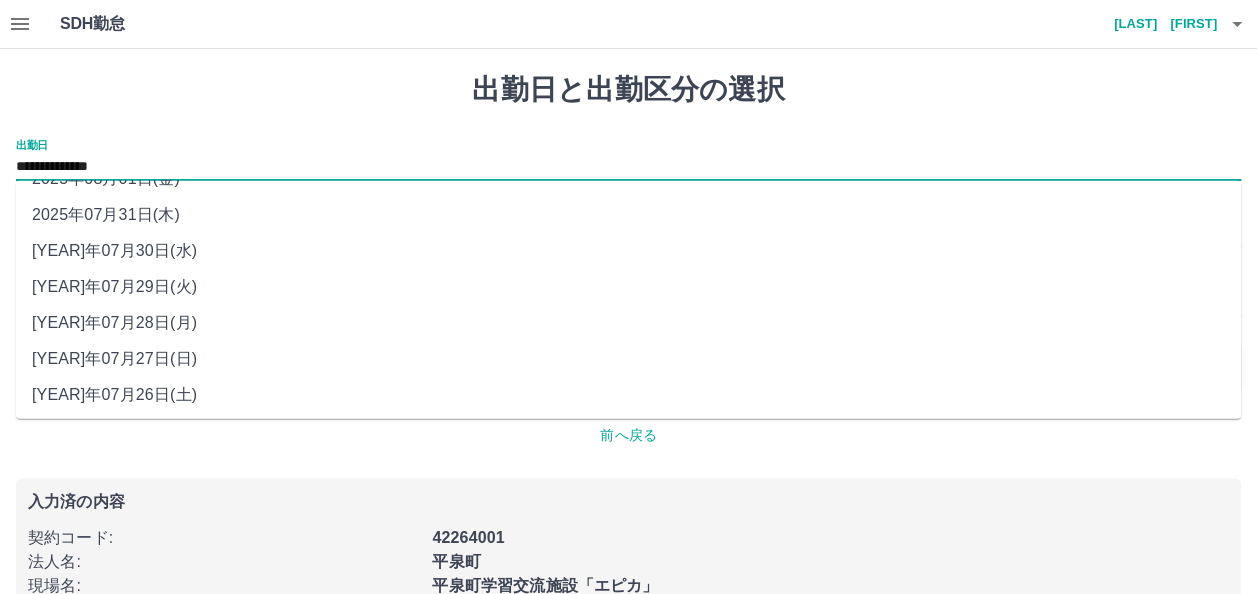 click on "2025年07月31日(木)" at bounding box center (628, 215) 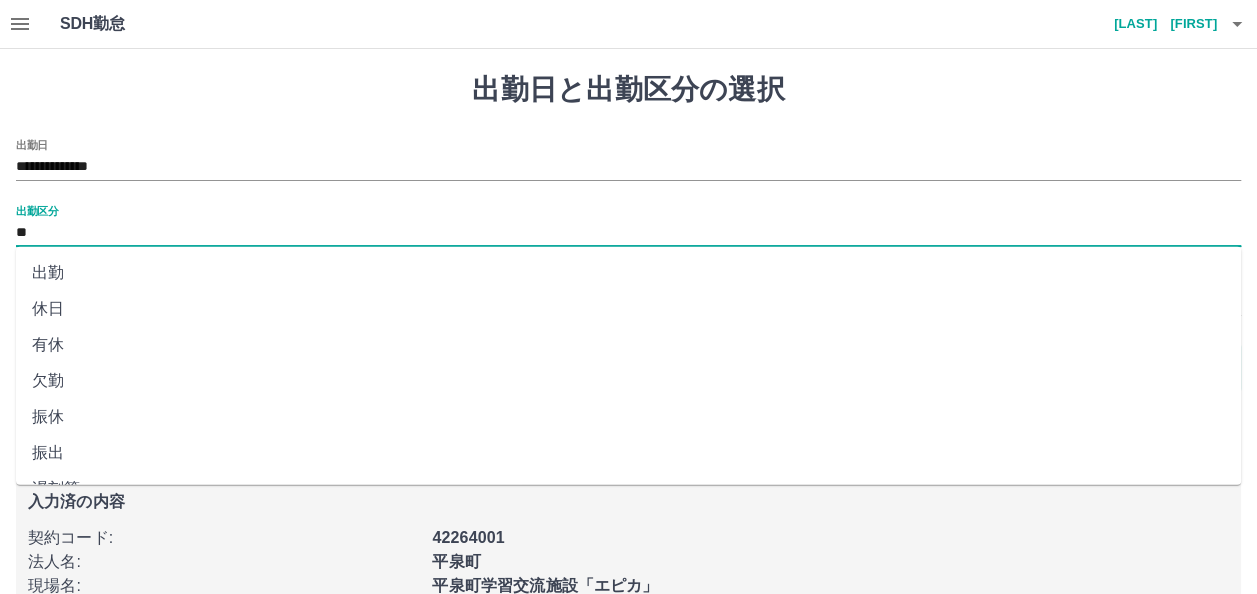 click on "**" at bounding box center [628, 233] 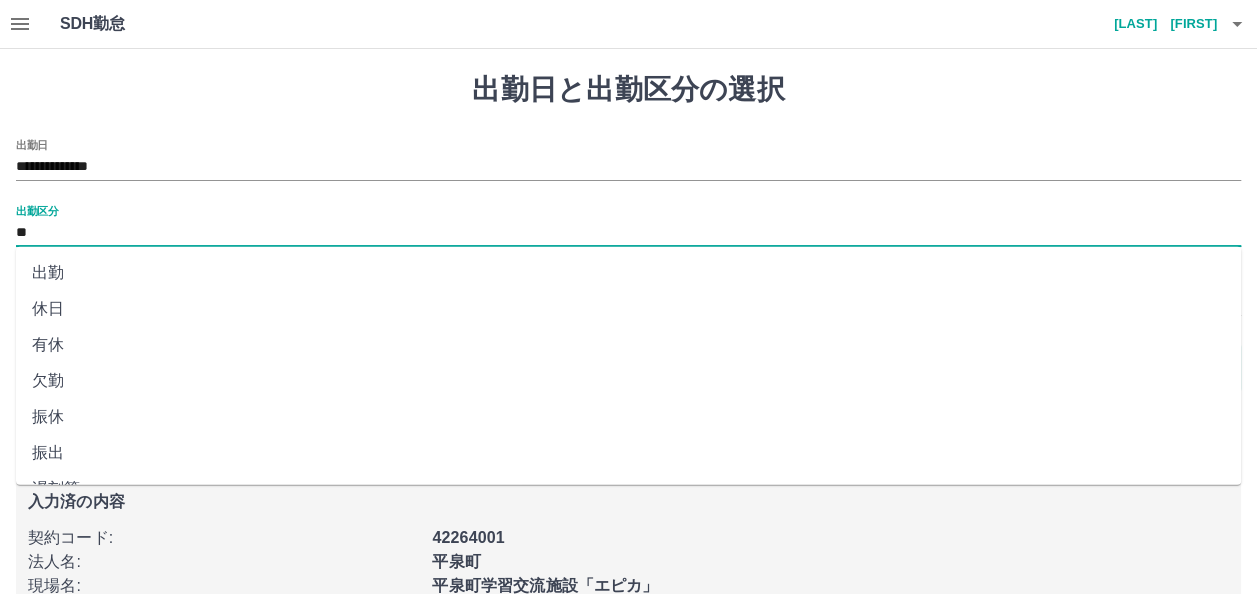 drag, startPoint x: 50, startPoint y: 231, endPoint x: 58, endPoint y: 311, distance: 80.399 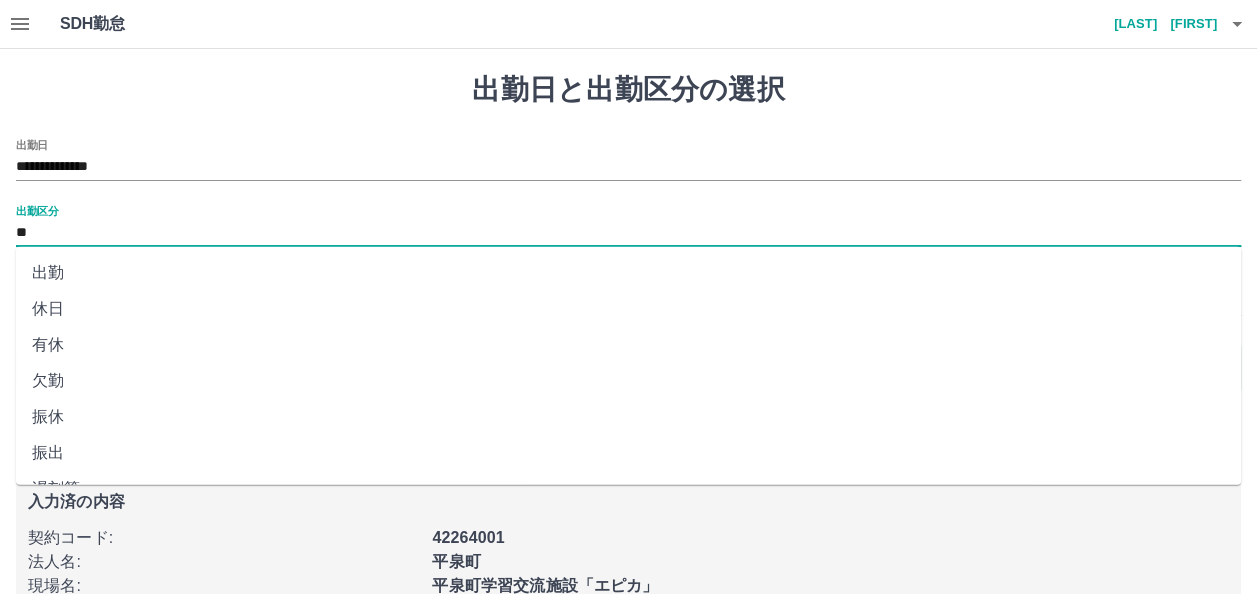 type on "**" 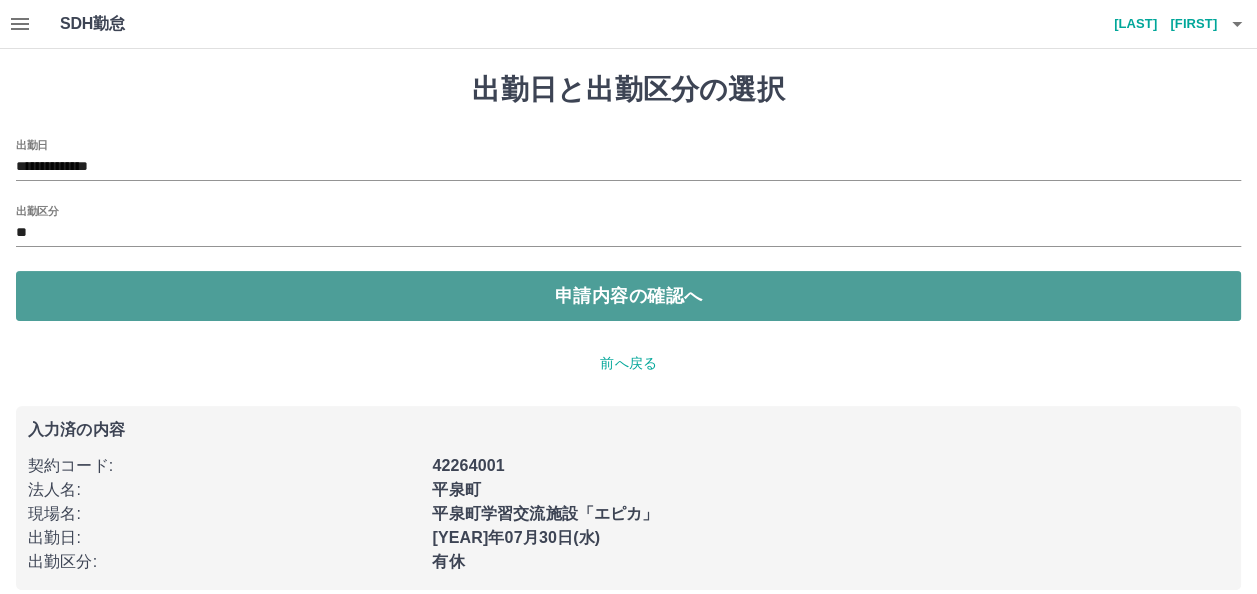 click on "申請内容の確認へ" at bounding box center (628, 296) 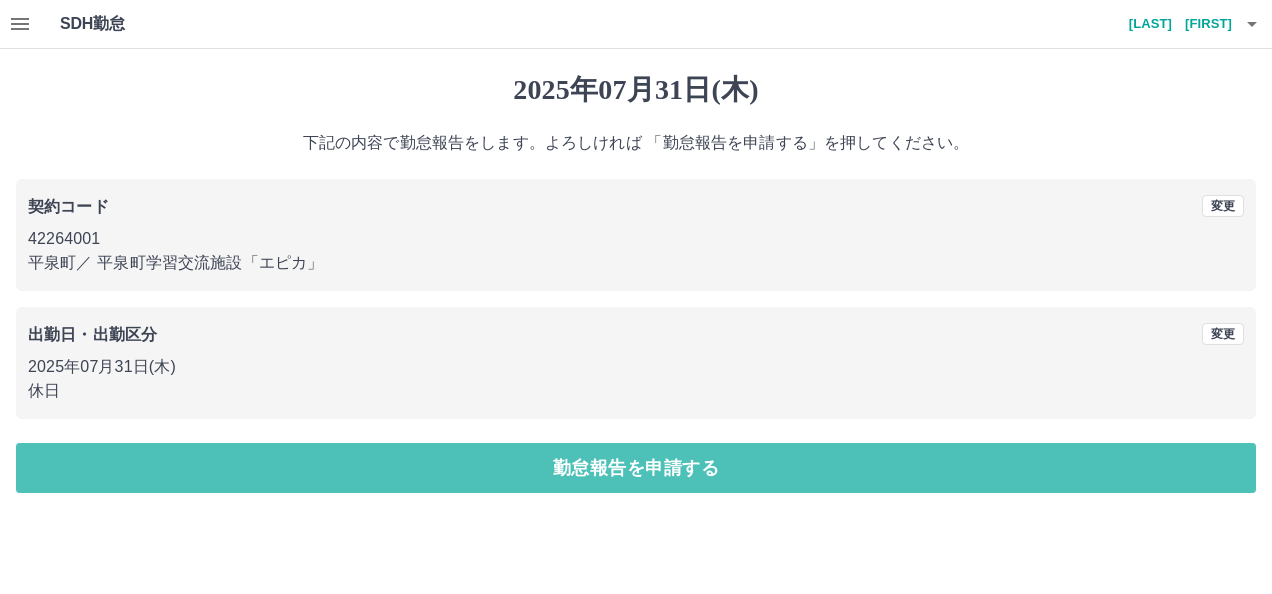 click on "勤怠報告を申請する" at bounding box center [636, 468] 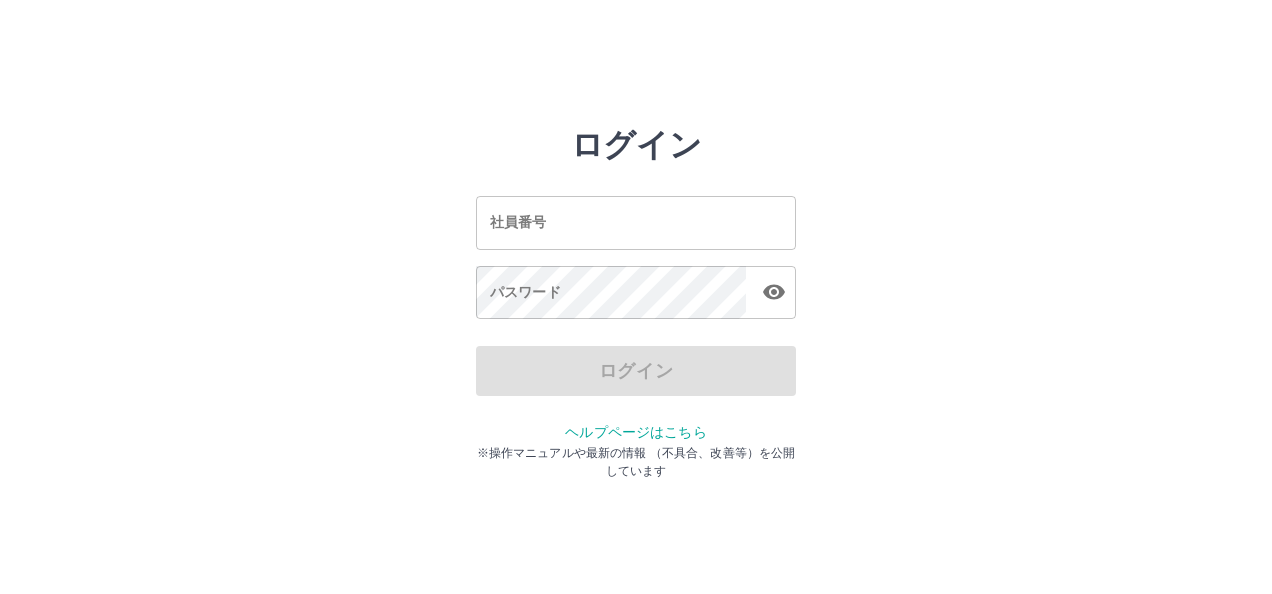 scroll, scrollTop: 0, scrollLeft: 0, axis: both 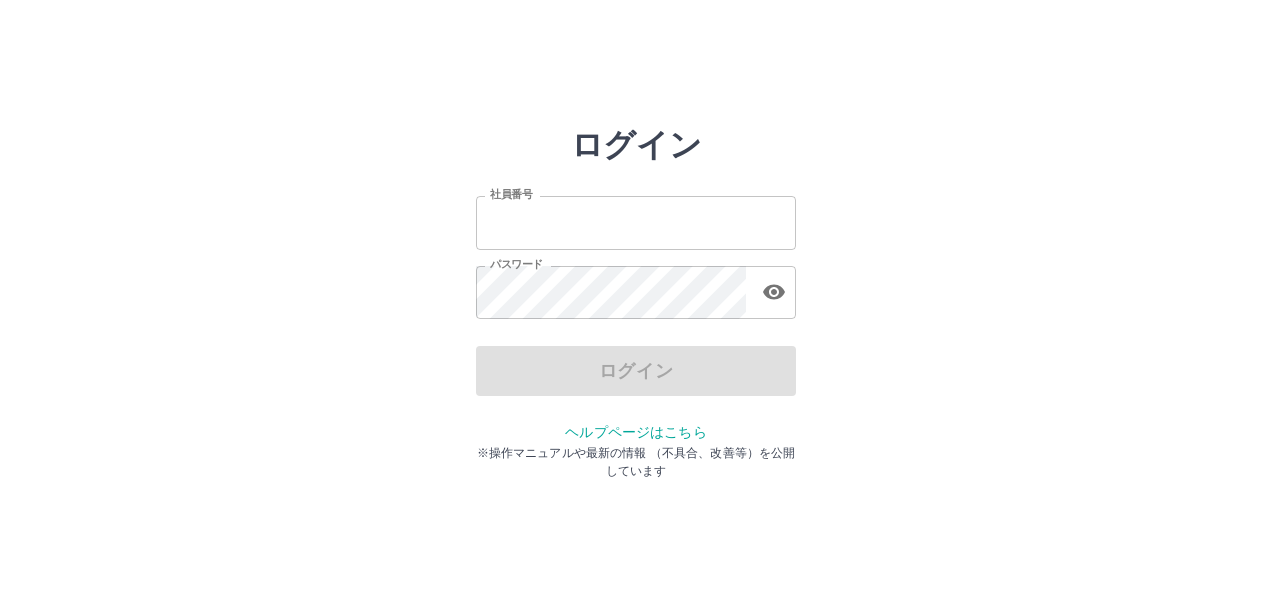 type on "*******" 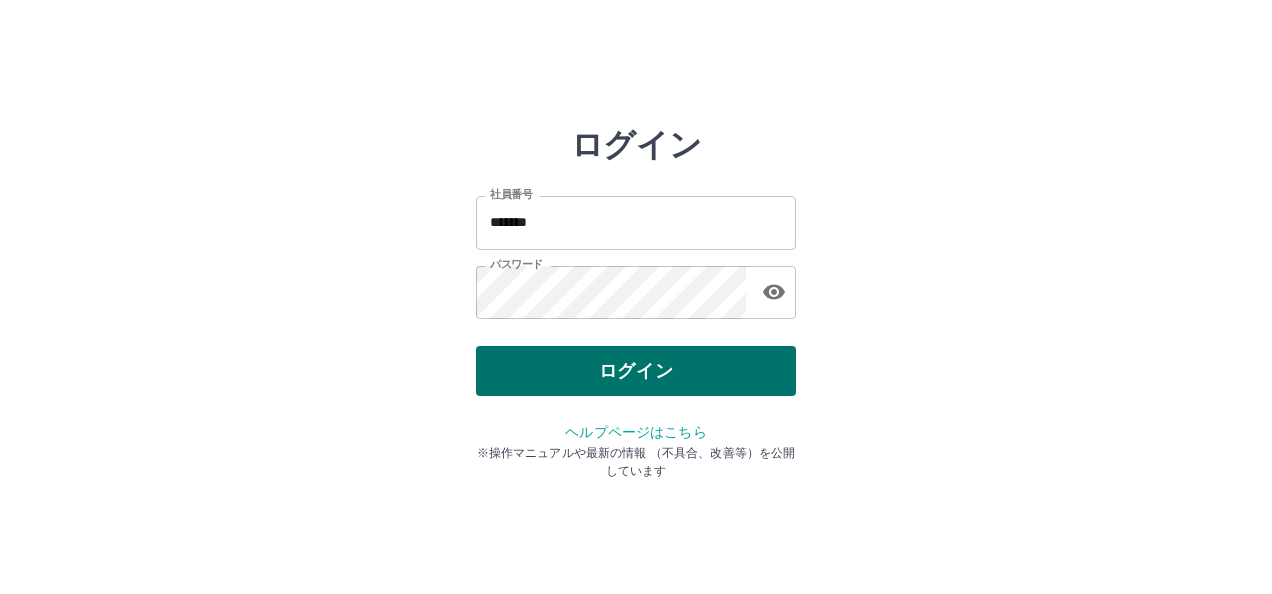 click on "ログイン" at bounding box center (636, 371) 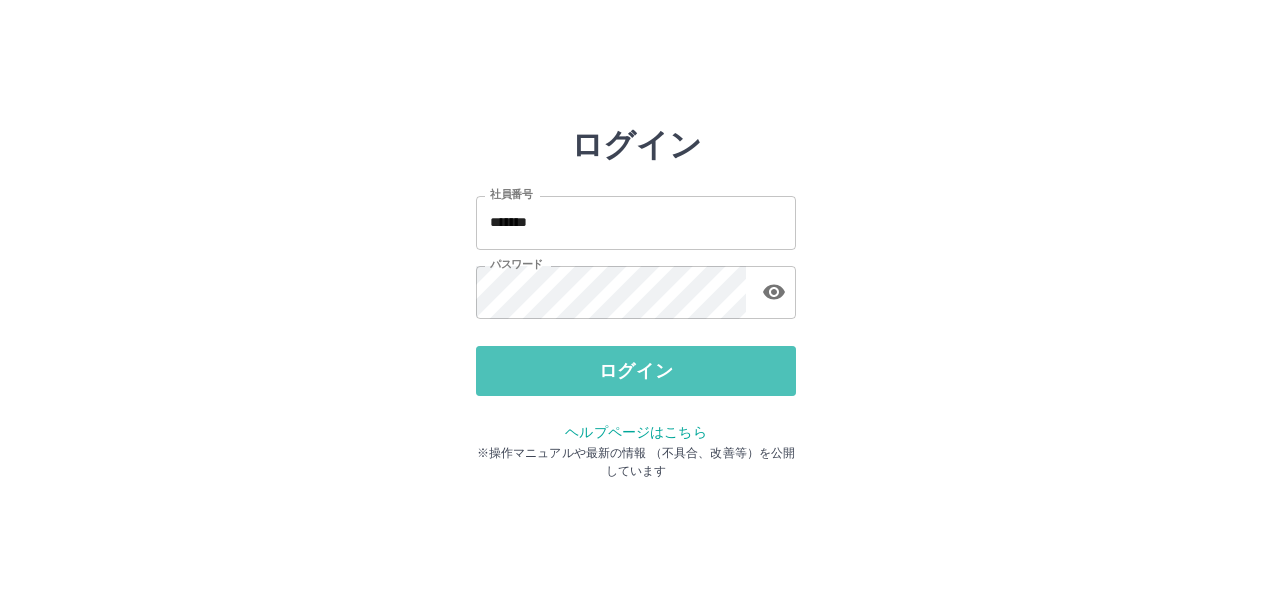 click on "ログイン" at bounding box center (636, 371) 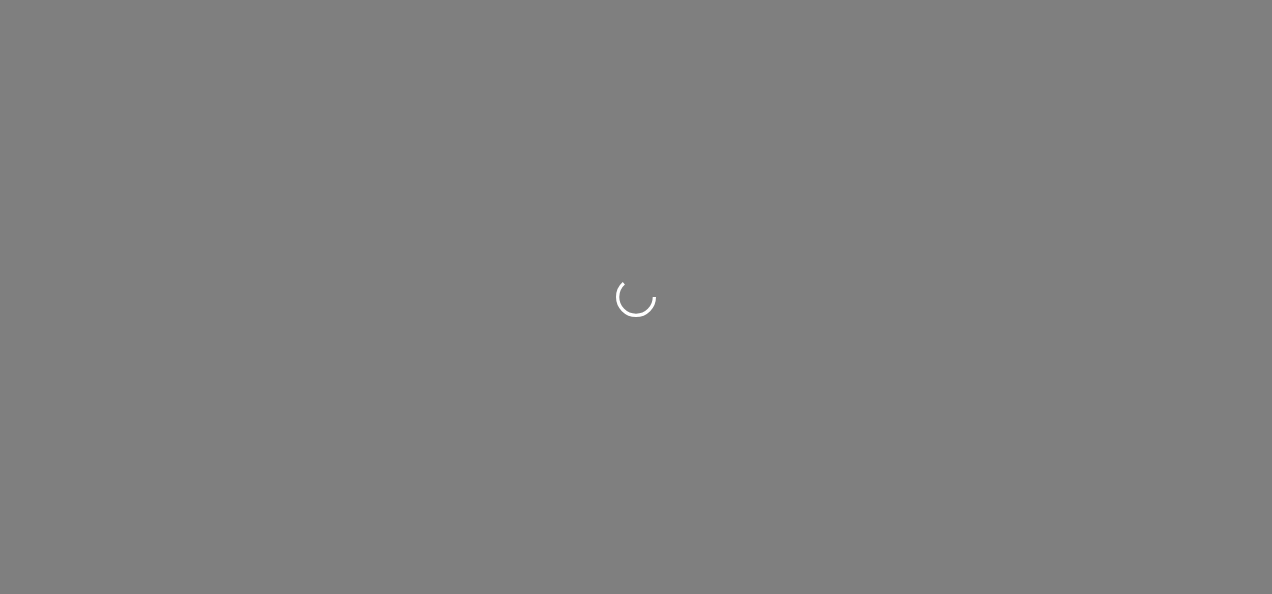scroll, scrollTop: 0, scrollLeft: 0, axis: both 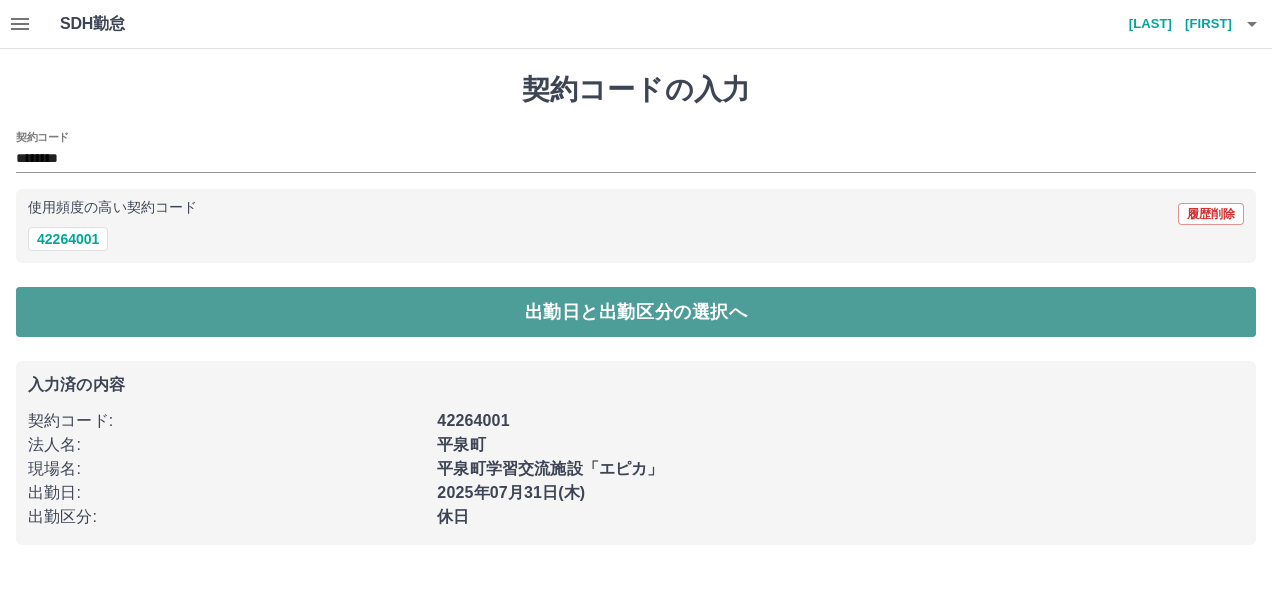 click on "出勤日と出勤区分の選択へ" at bounding box center [636, 312] 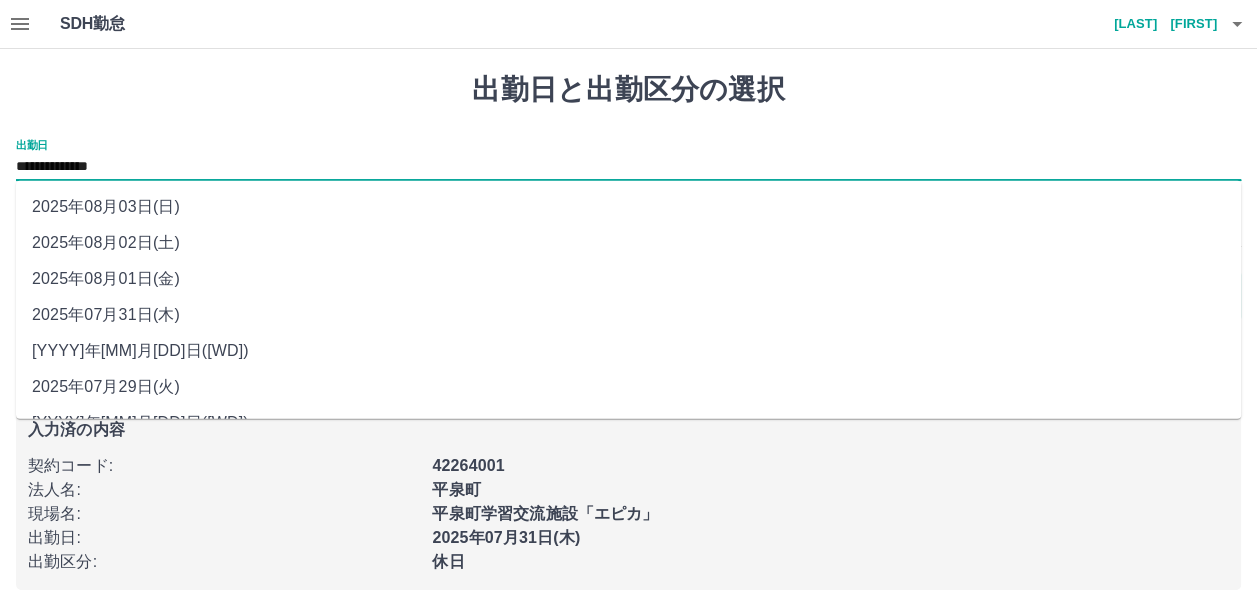 click on "**********" at bounding box center (628, 167) 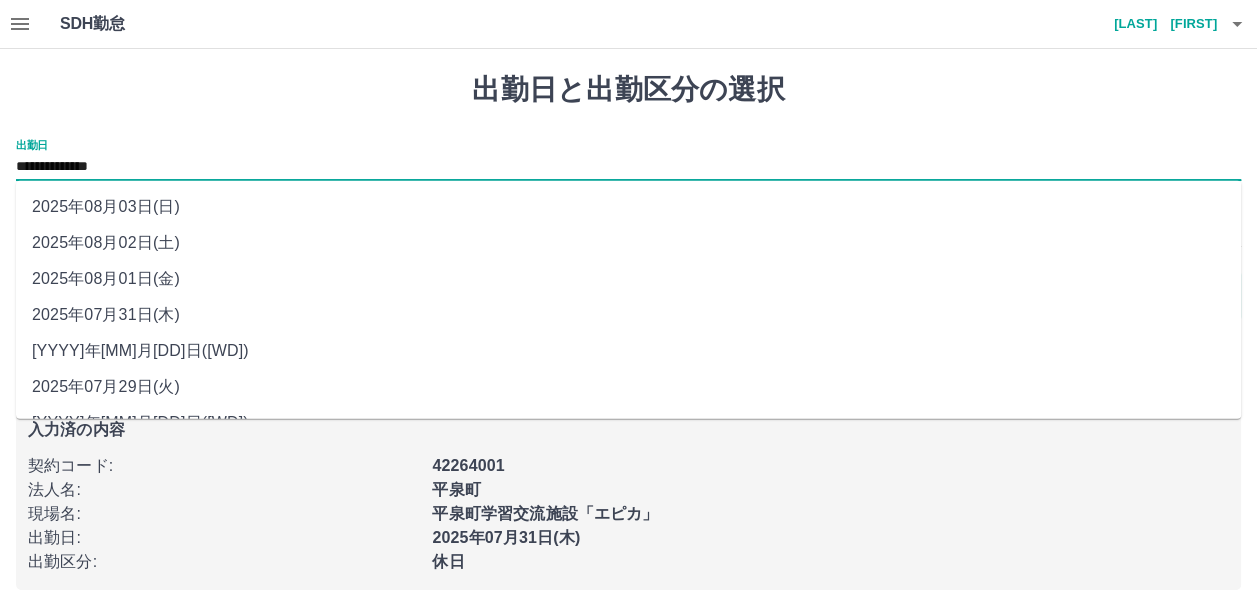 drag, startPoint x: 142, startPoint y: 168, endPoint x: 164, endPoint y: 276, distance: 110.217964 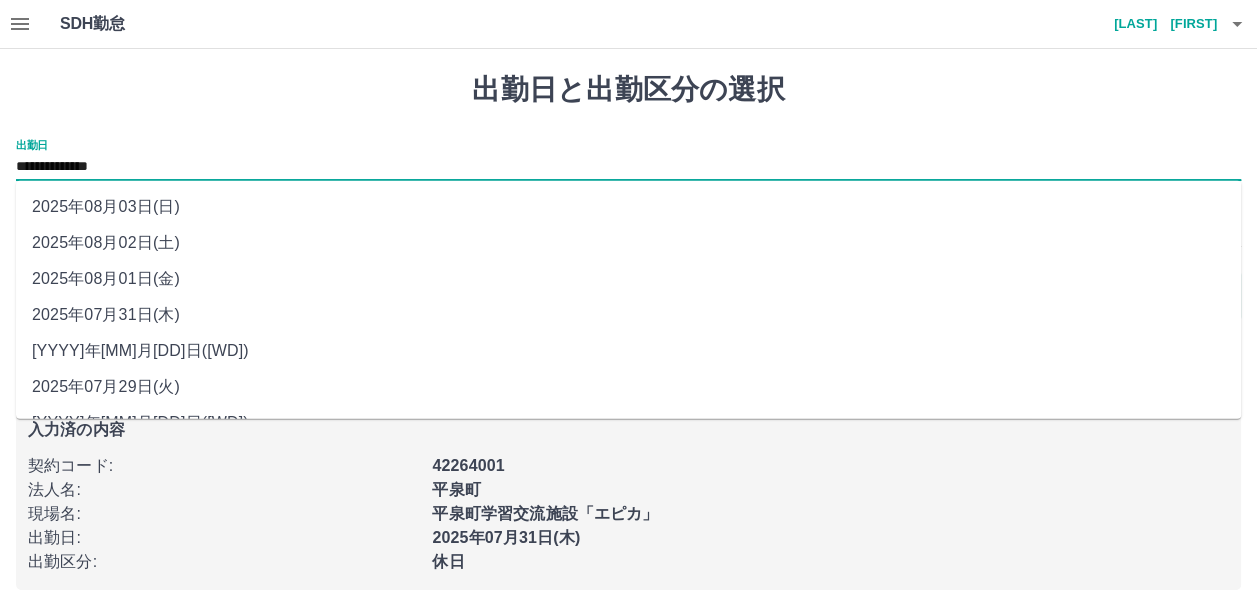 type on "**********" 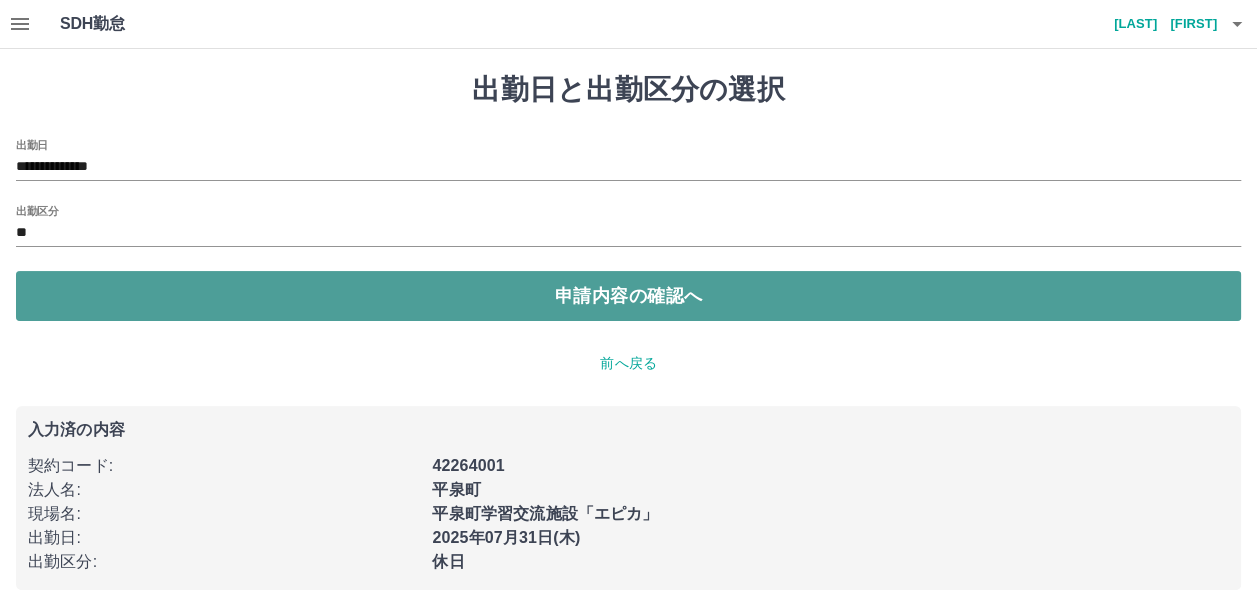 click on "申請内容の確認へ" at bounding box center (628, 296) 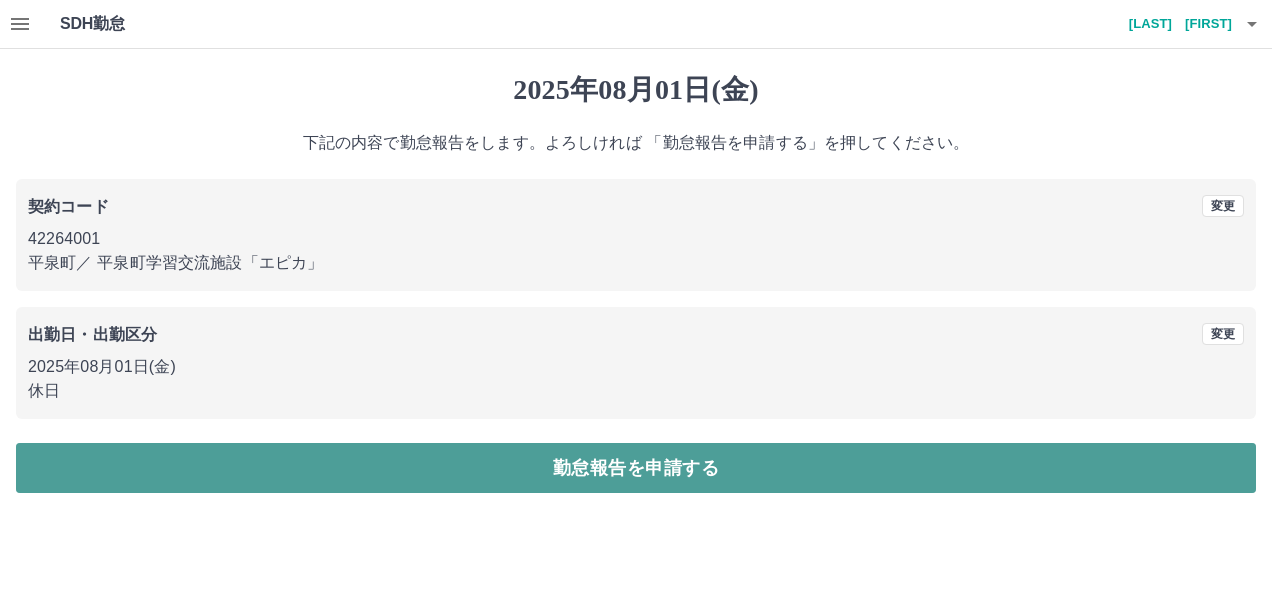 click on "勤怠報告を申請する" at bounding box center (636, 468) 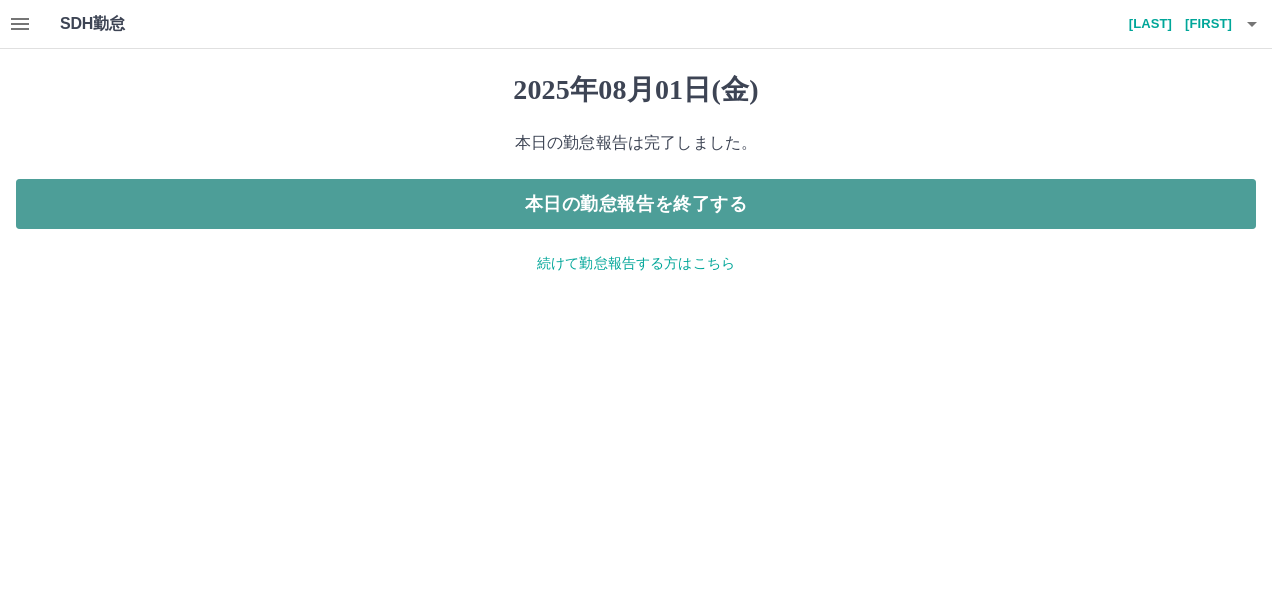 click on "本日の勤怠報告を終了する" at bounding box center (636, 204) 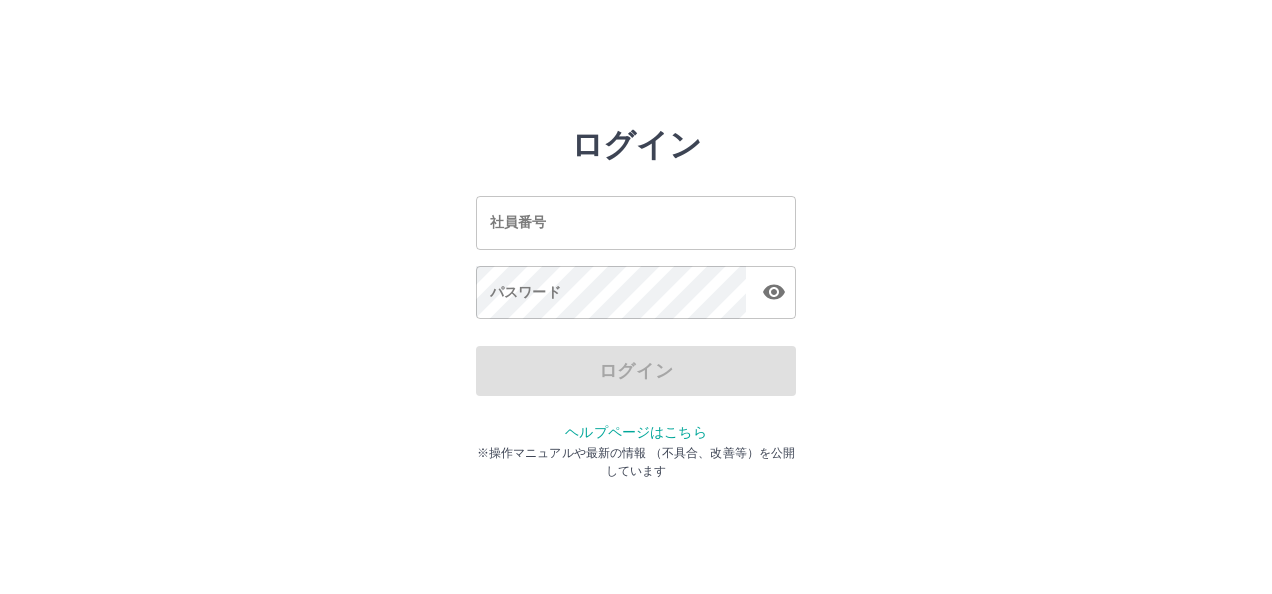 scroll, scrollTop: 0, scrollLeft: 0, axis: both 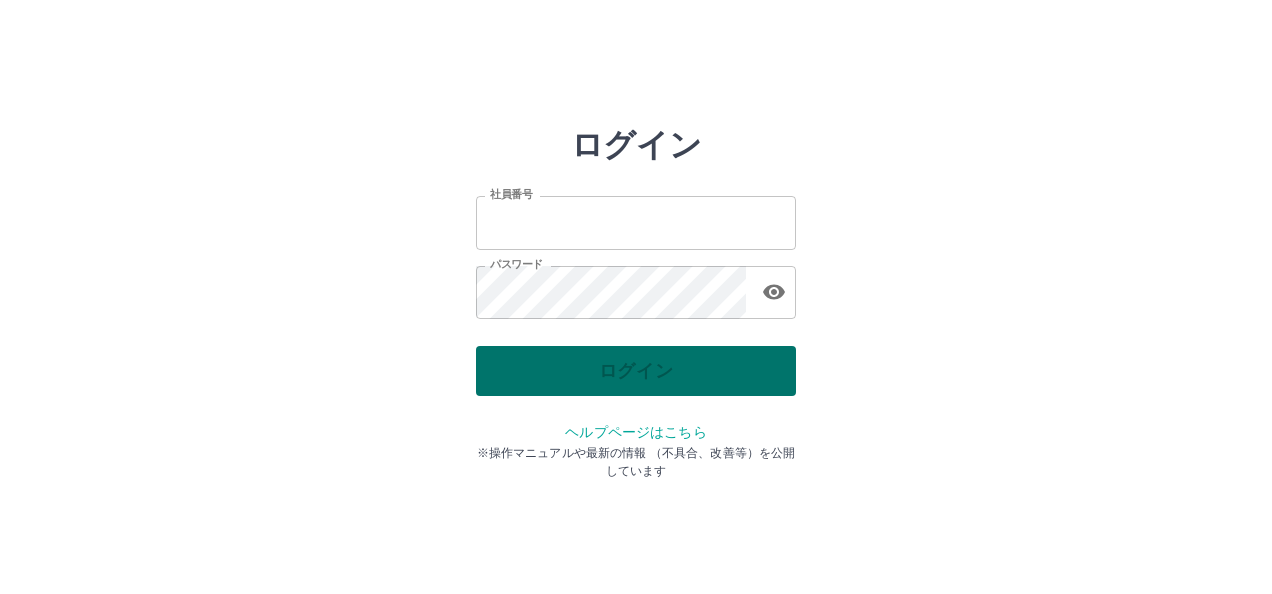 type on "*******" 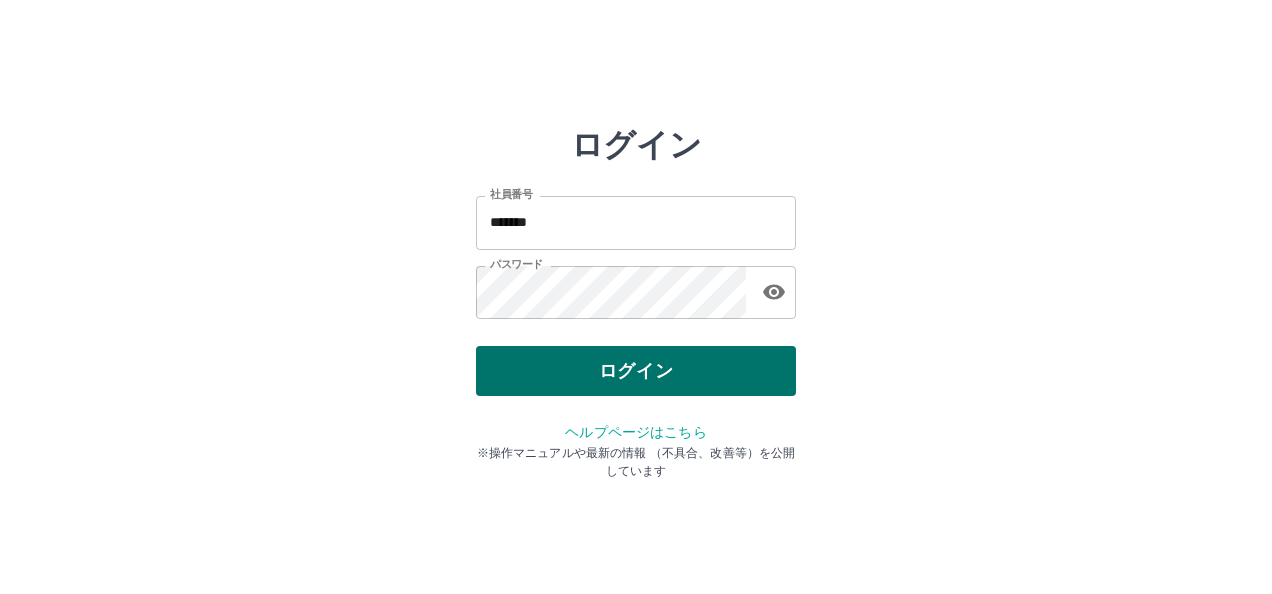 drag, startPoint x: 687, startPoint y: 368, endPoint x: 676, endPoint y: 367, distance: 11.045361 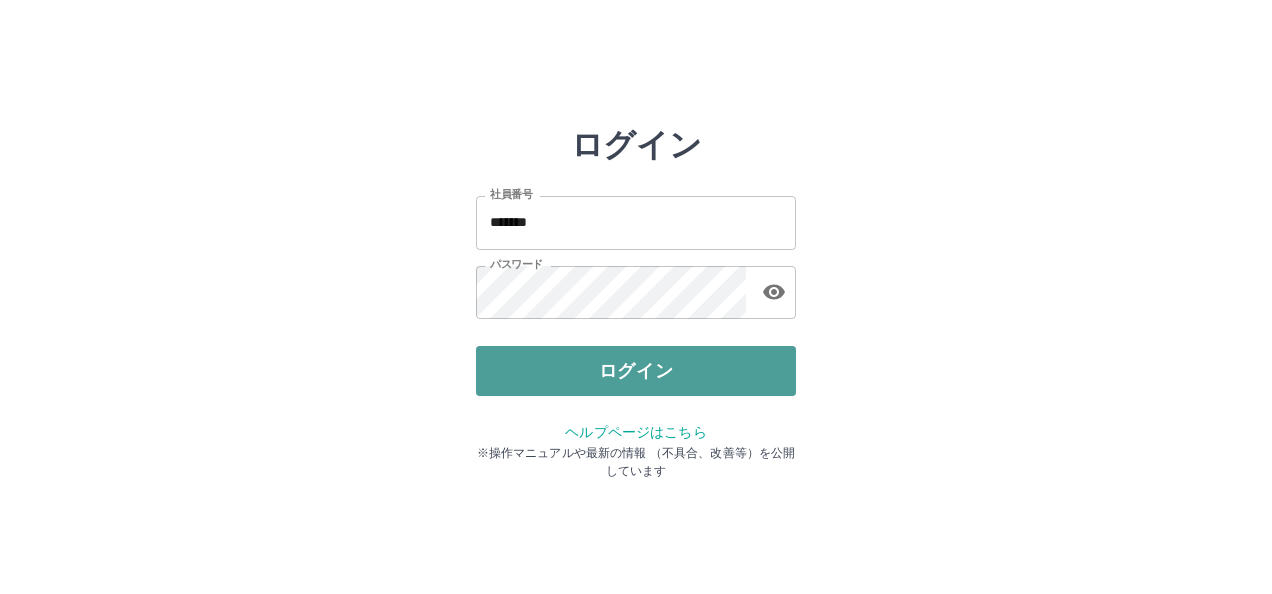 click on "ログイン" at bounding box center [636, 371] 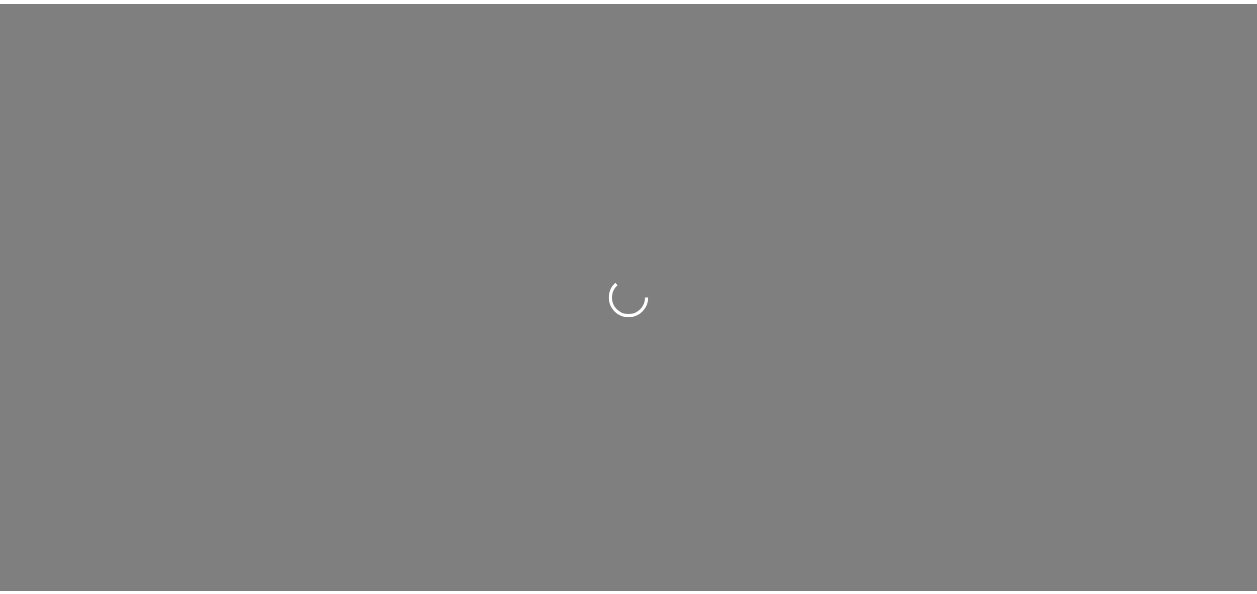 scroll, scrollTop: 0, scrollLeft: 0, axis: both 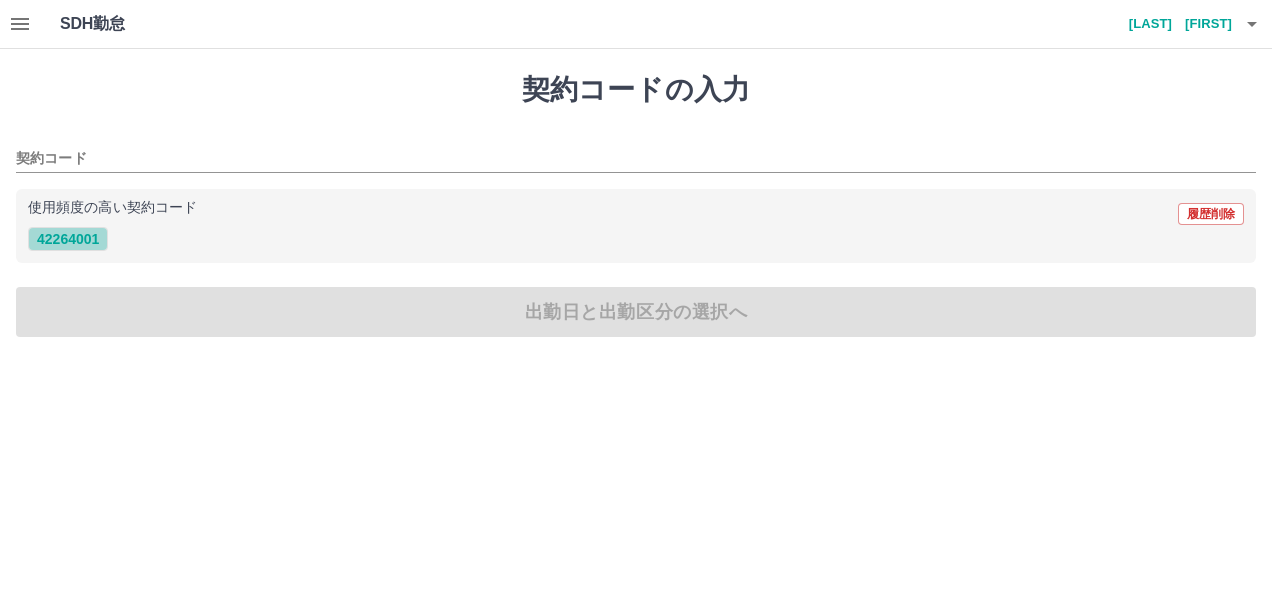 click on "42264001" at bounding box center (68, 239) 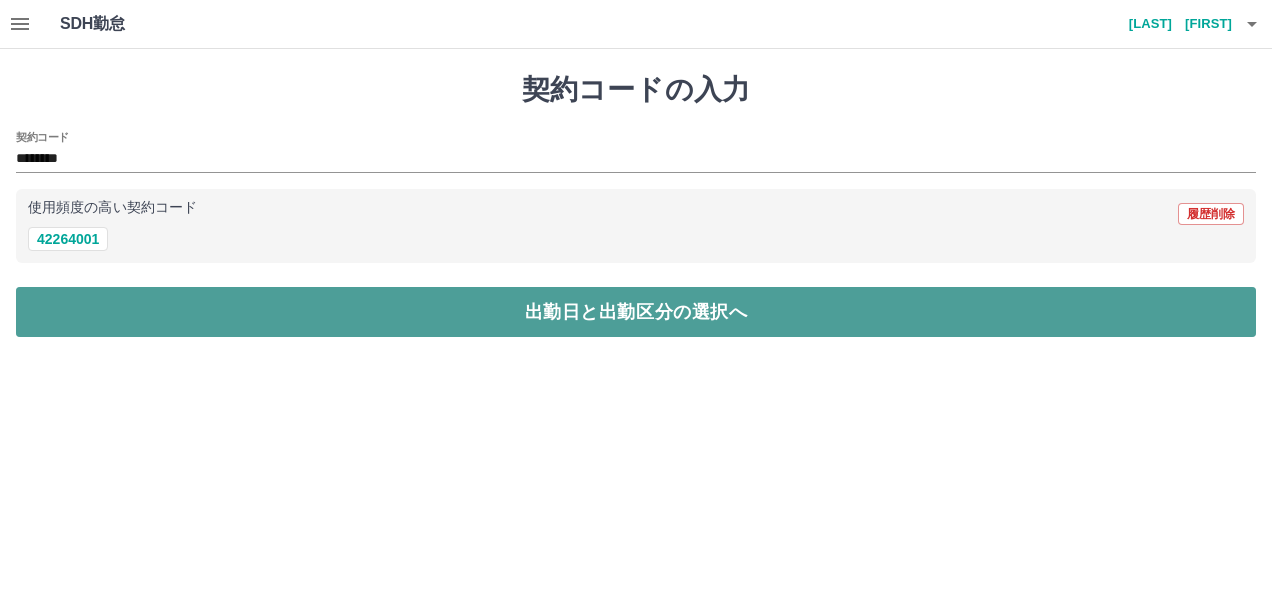click on "出勤日と出勤区分の選択へ" at bounding box center [636, 312] 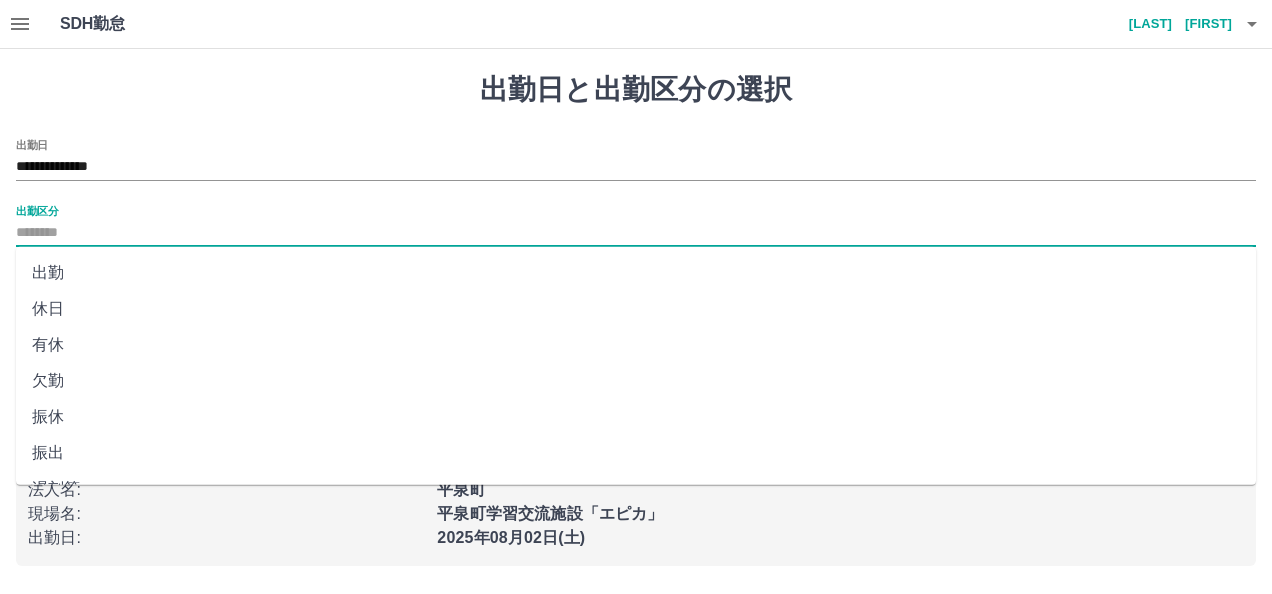 click on "出勤区分" at bounding box center (636, 233) 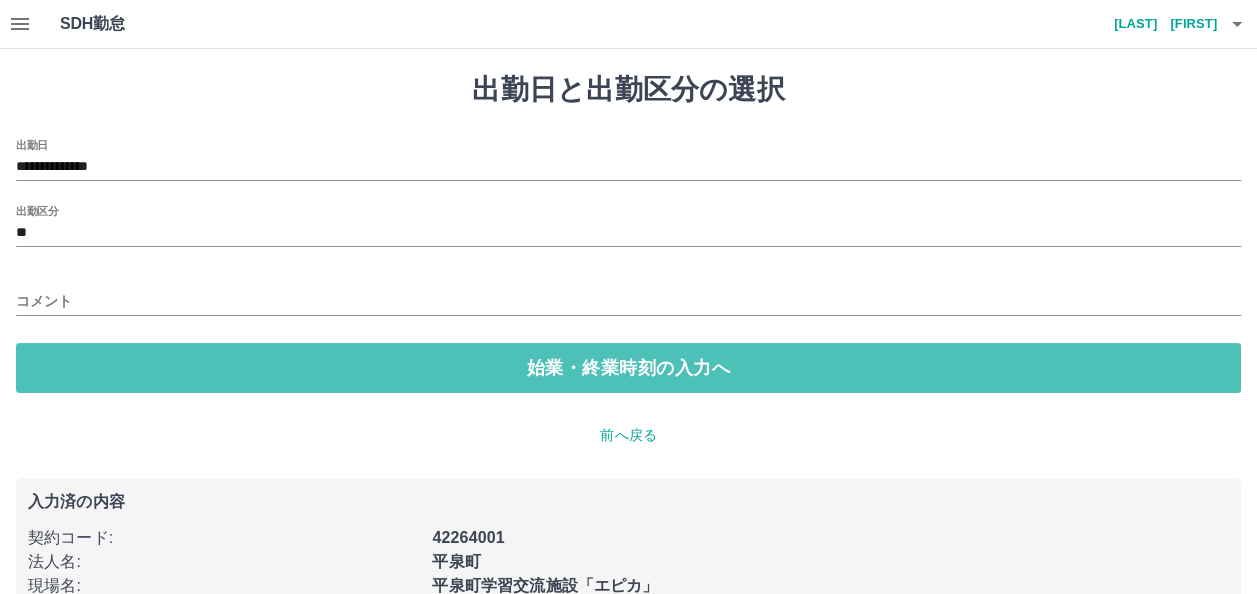 click on "始業・終業時刻の入力へ" at bounding box center (628, 368) 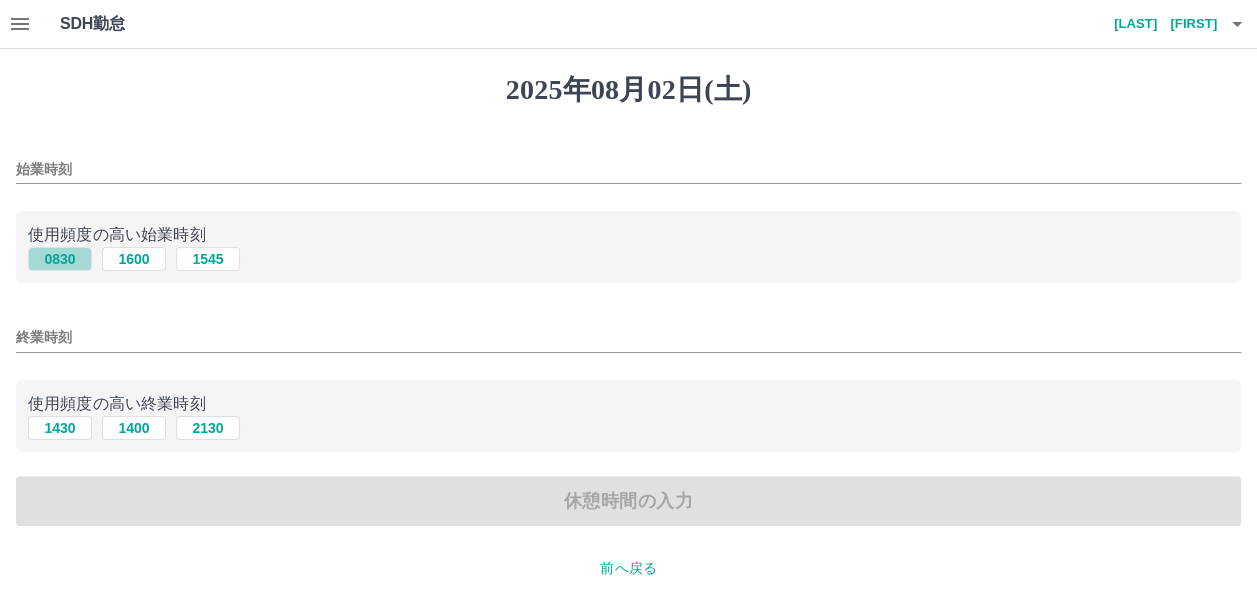 click on "0830" at bounding box center (60, 259) 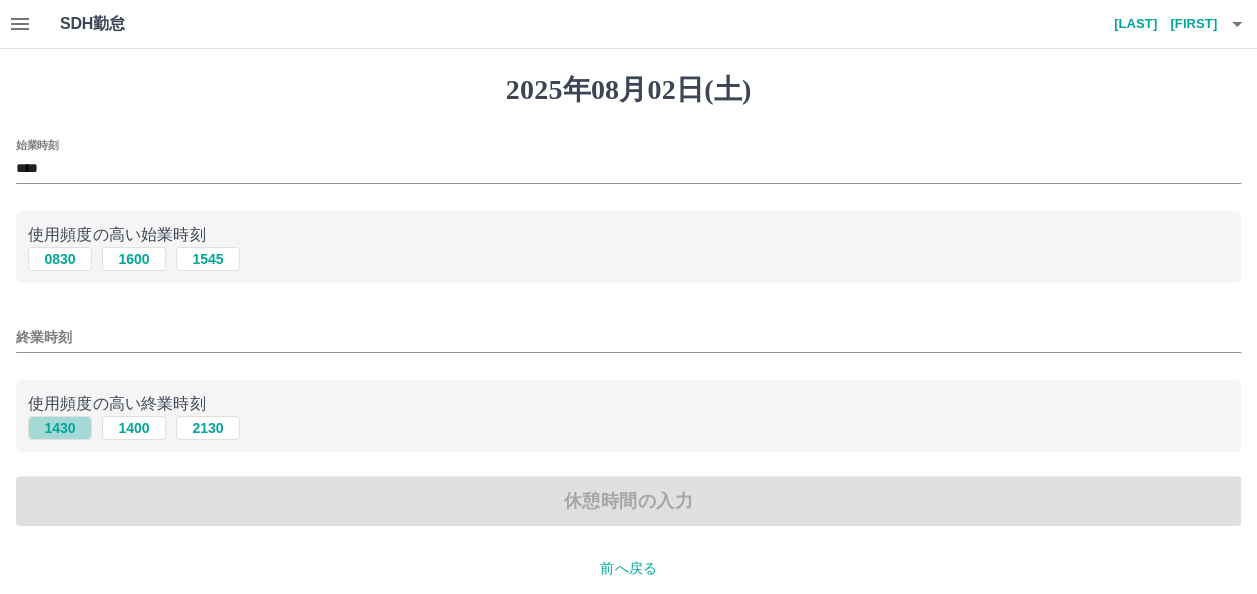 click on "1430" at bounding box center [60, 428] 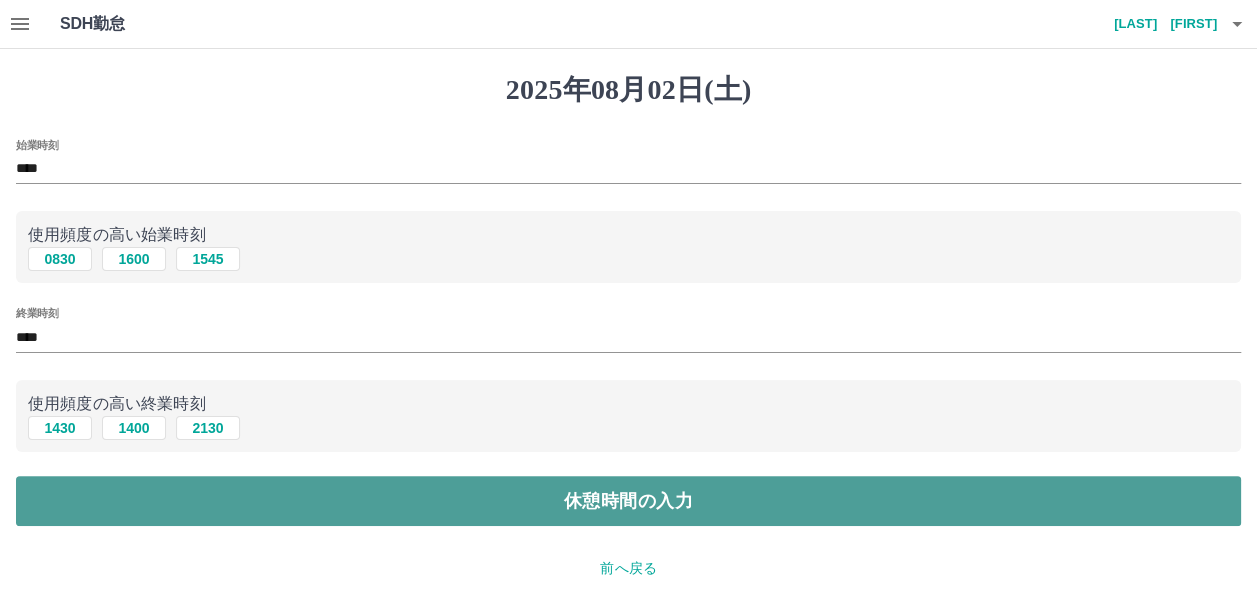 click on "休憩時間の入力" at bounding box center (628, 501) 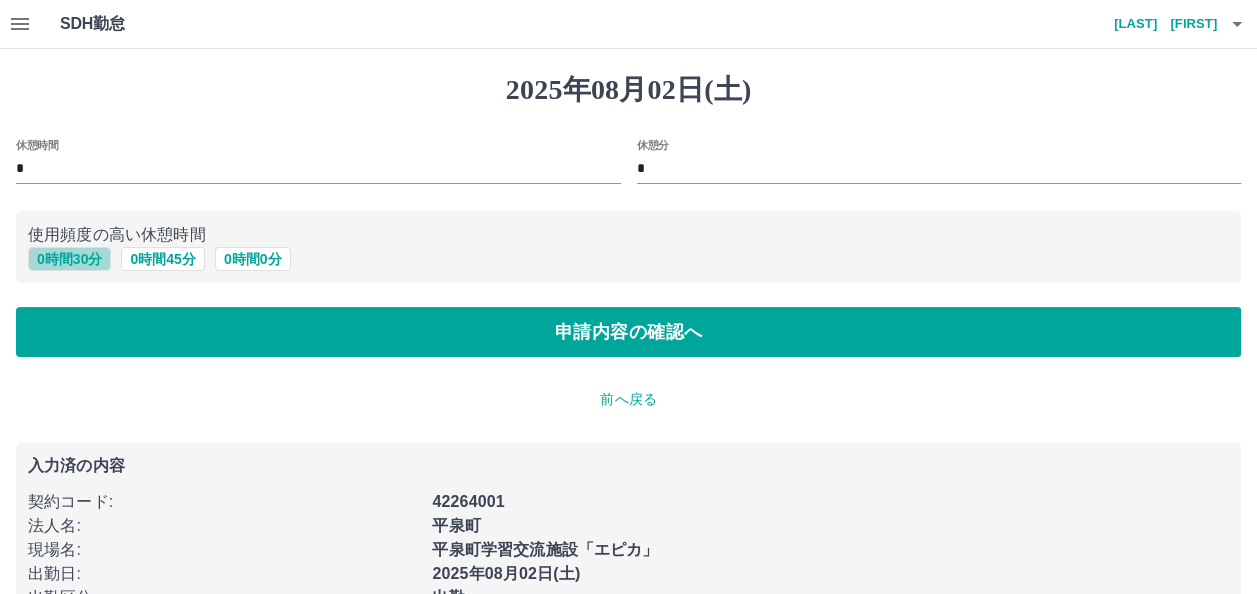 click on "0 時間 30 分" at bounding box center [69, 259] 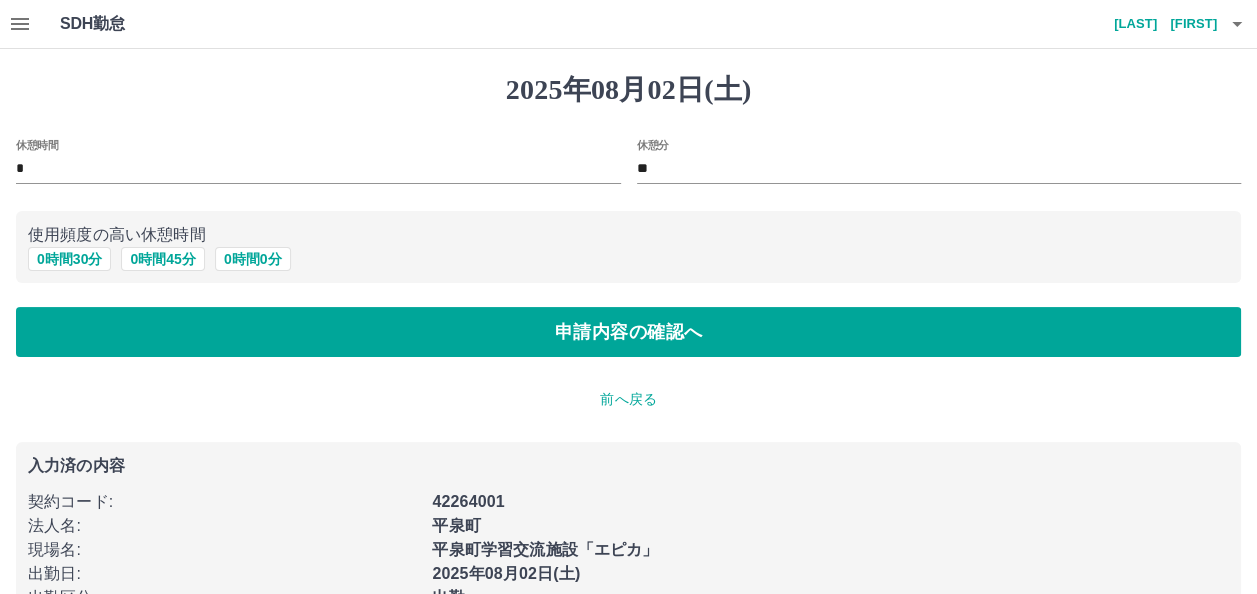 click on "0 時間 30 分 0 時間 45 分 0 時間 0 分" at bounding box center (628, 259) 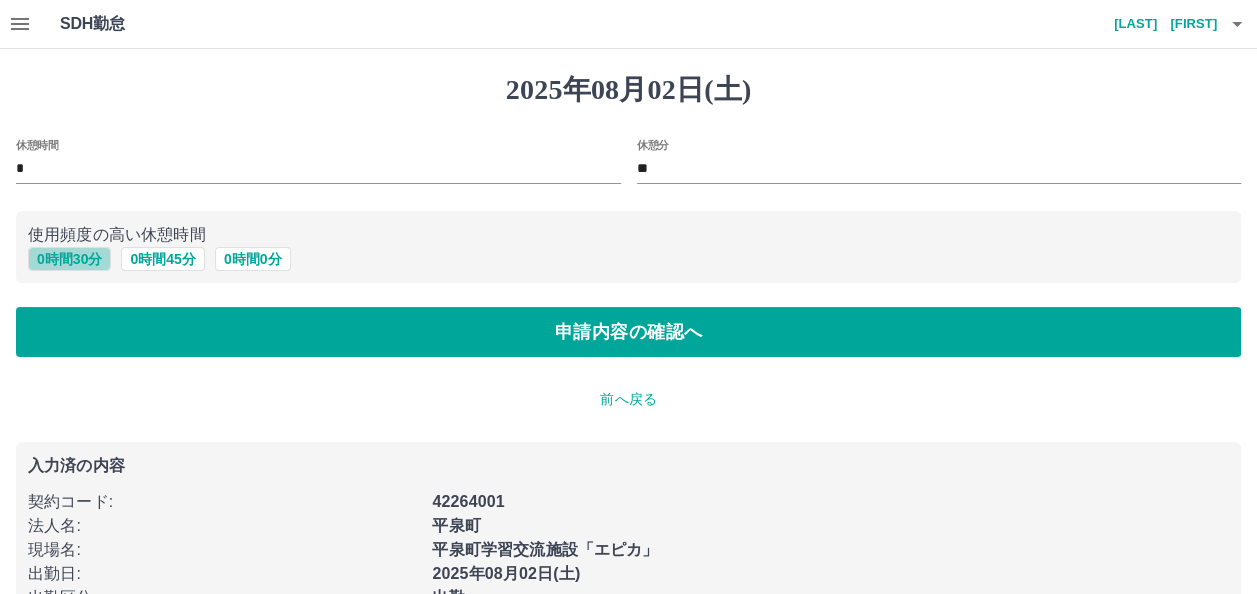 click on "0 時間 30 分" at bounding box center [69, 259] 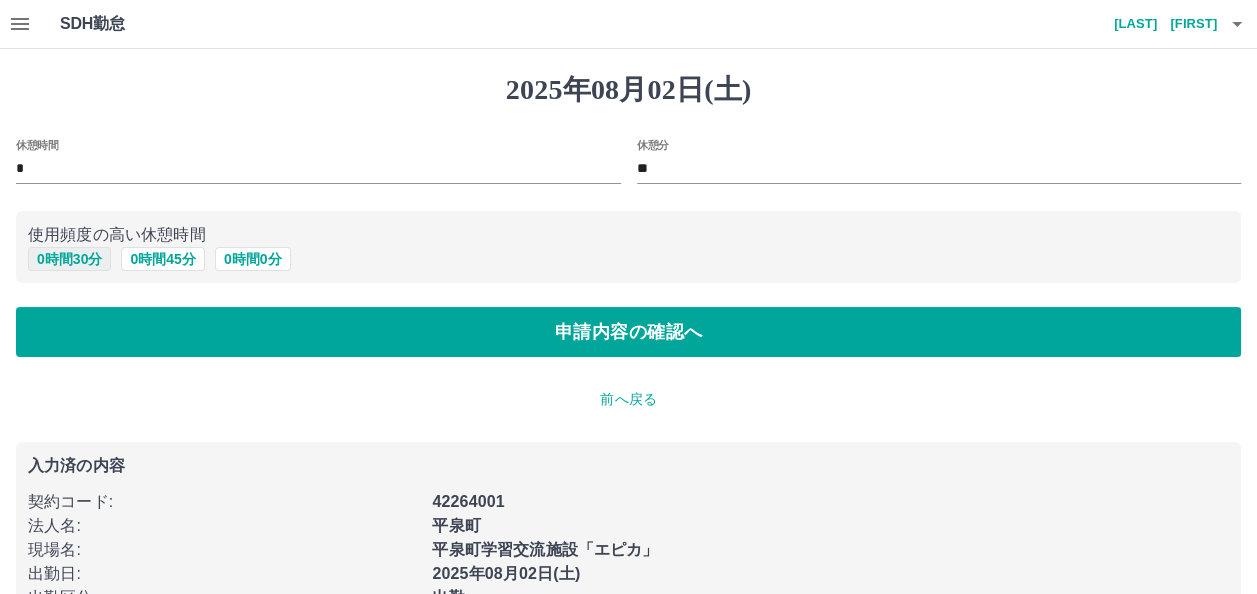 click on "0 時間 30 分" at bounding box center [69, 259] 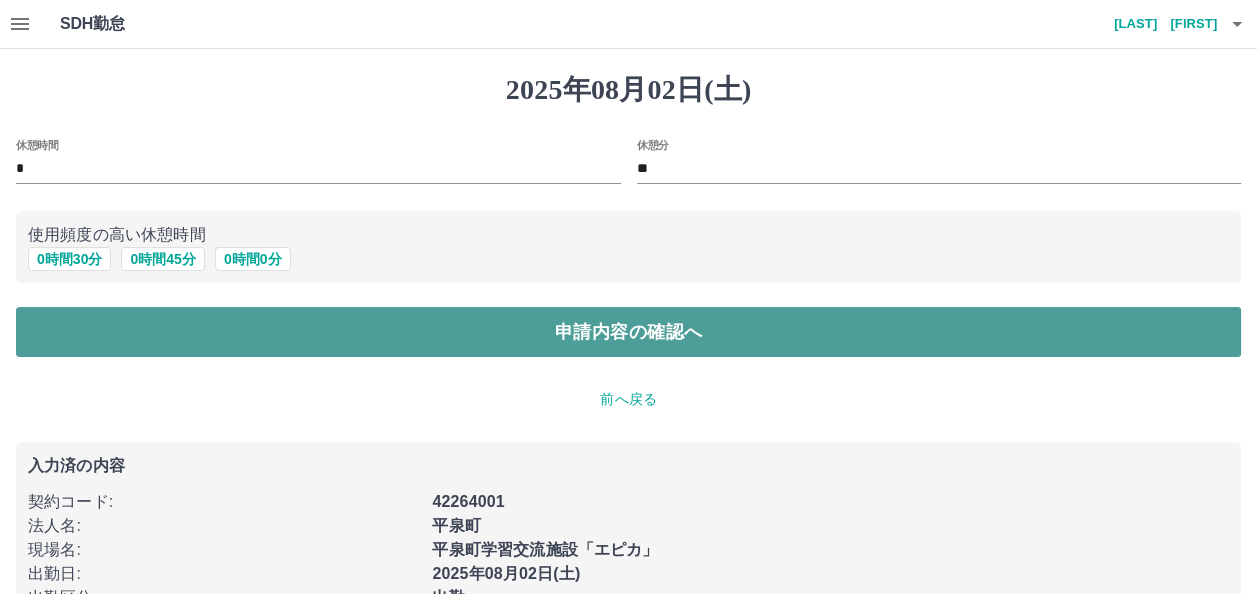 click on "申請内容の確認へ" at bounding box center (628, 332) 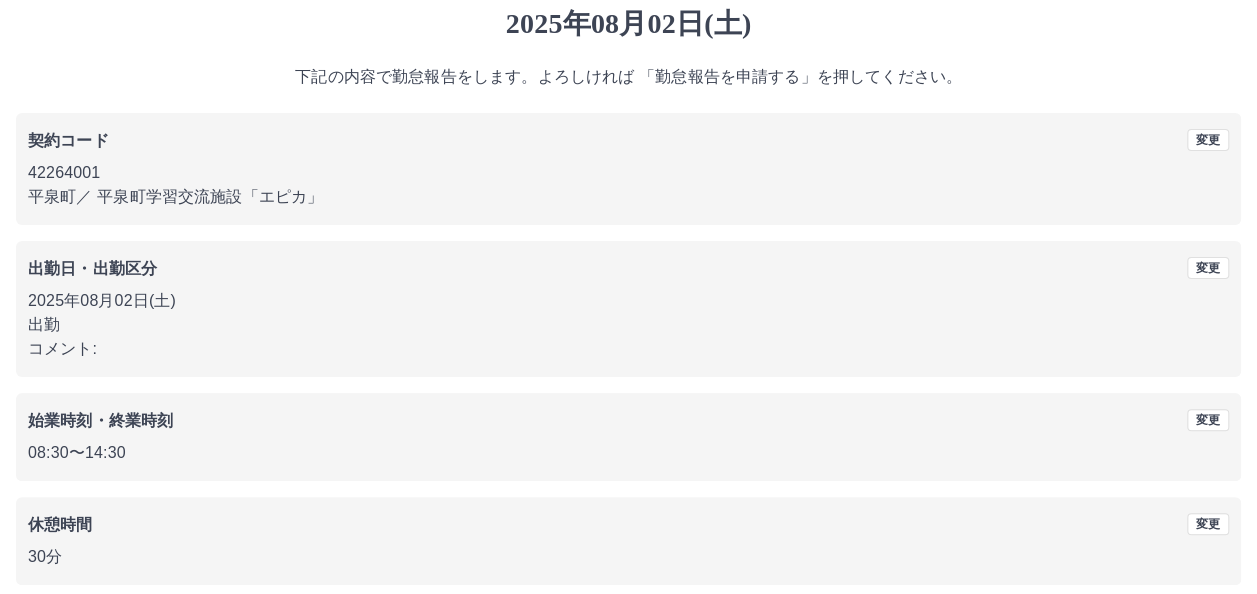 scroll, scrollTop: 154, scrollLeft: 0, axis: vertical 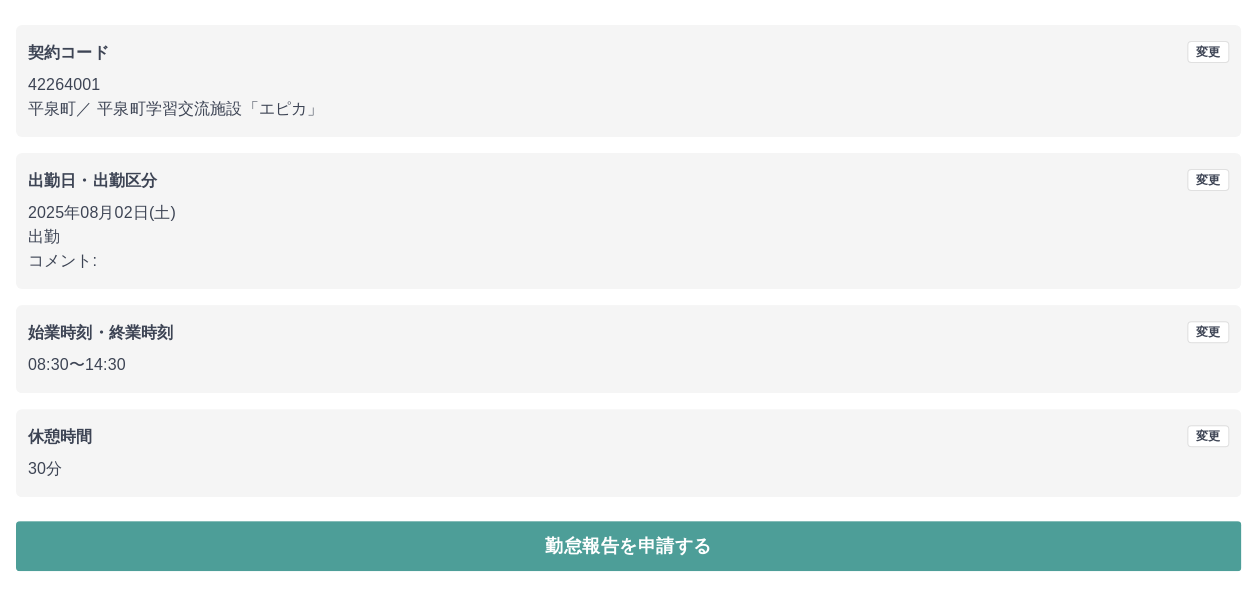 click on "勤怠報告を申請する" at bounding box center [628, 546] 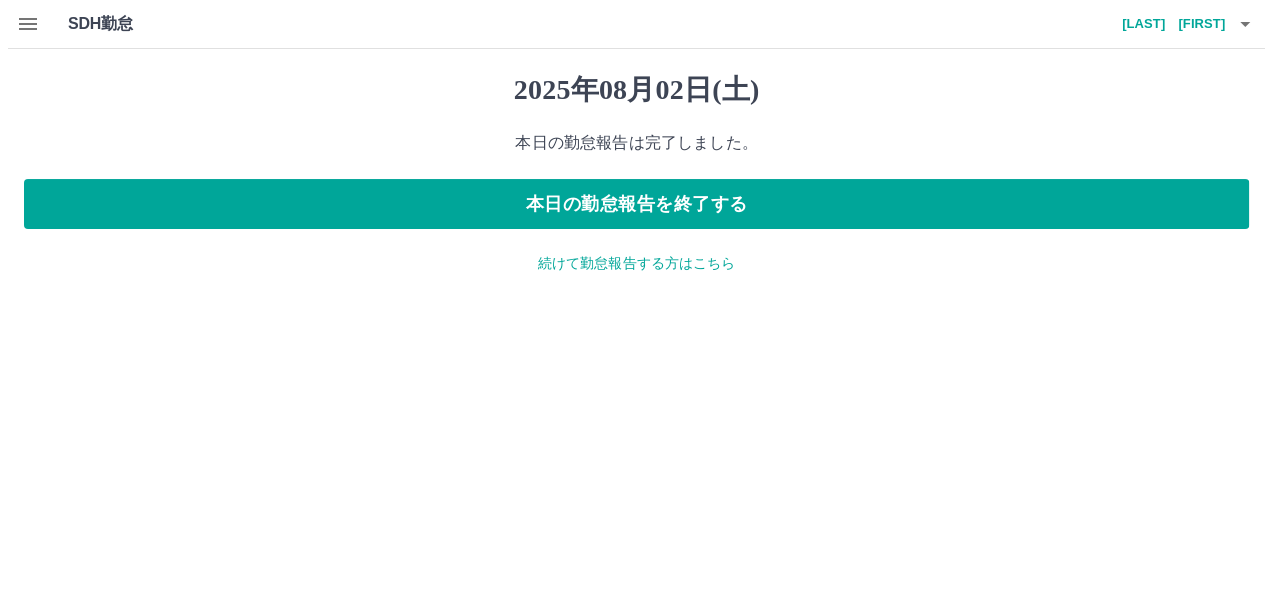 scroll, scrollTop: 0, scrollLeft: 0, axis: both 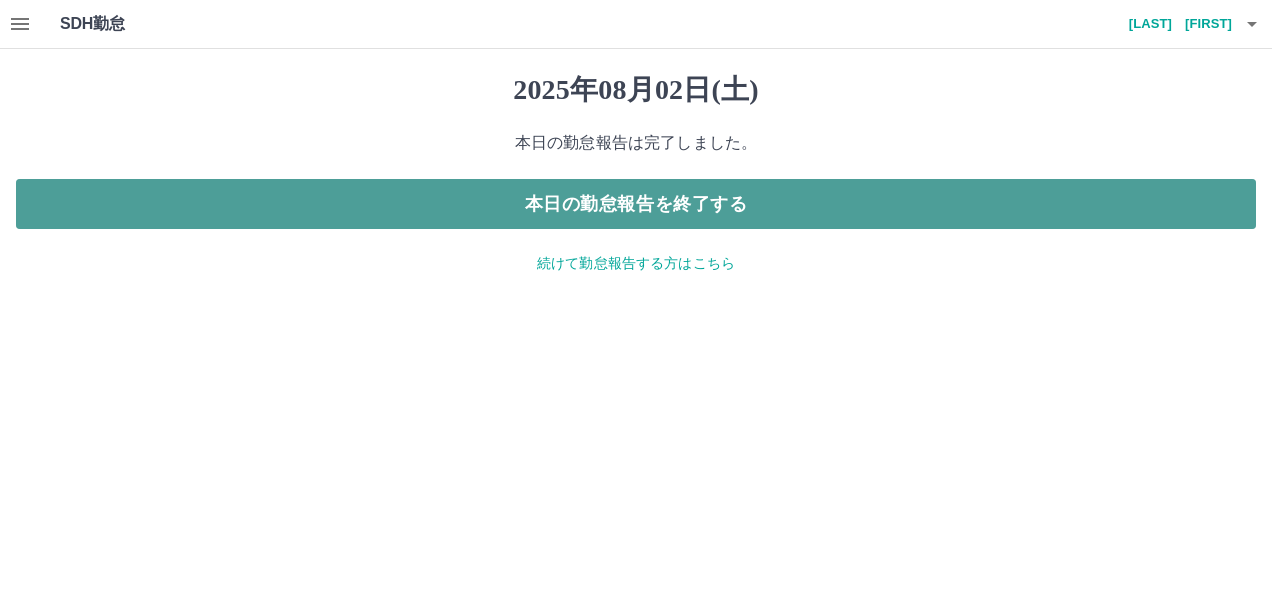 drag, startPoint x: 798, startPoint y: 192, endPoint x: 790, endPoint y: 200, distance: 11.313708 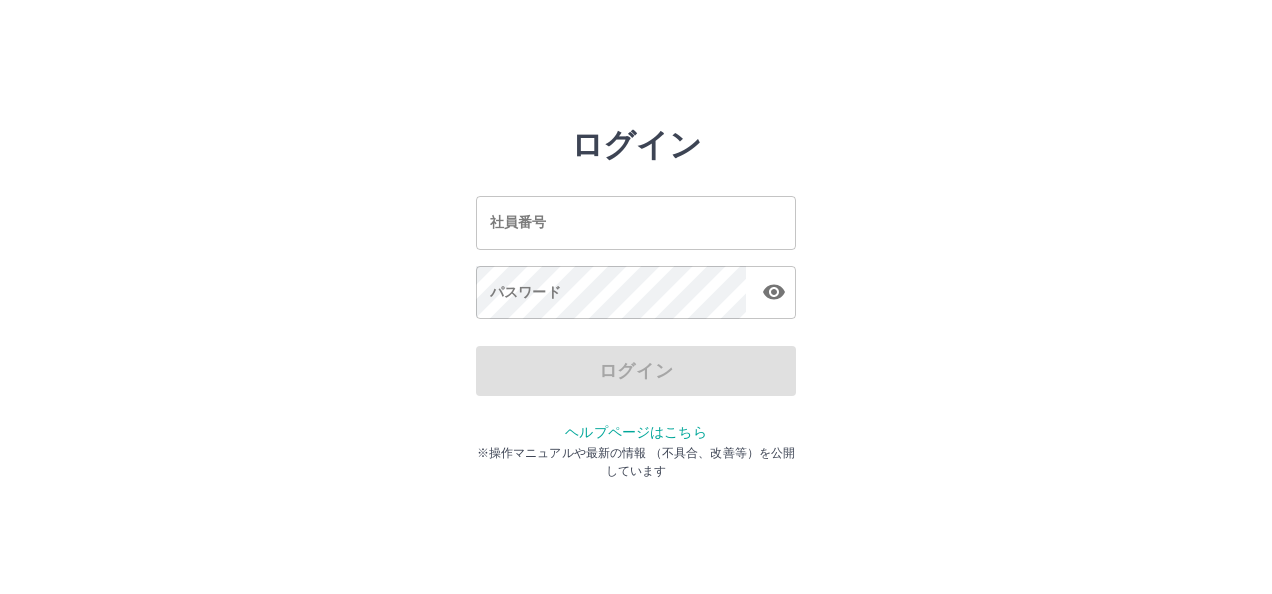 scroll, scrollTop: 0, scrollLeft: 0, axis: both 